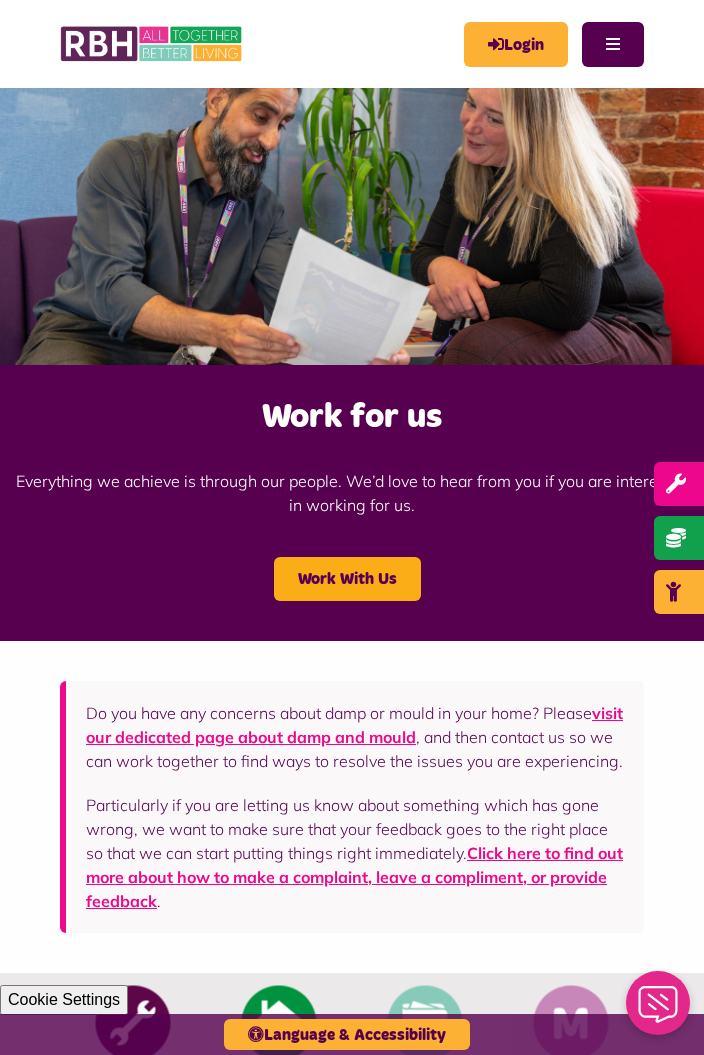 scroll, scrollTop: 0, scrollLeft: 0, axis: both 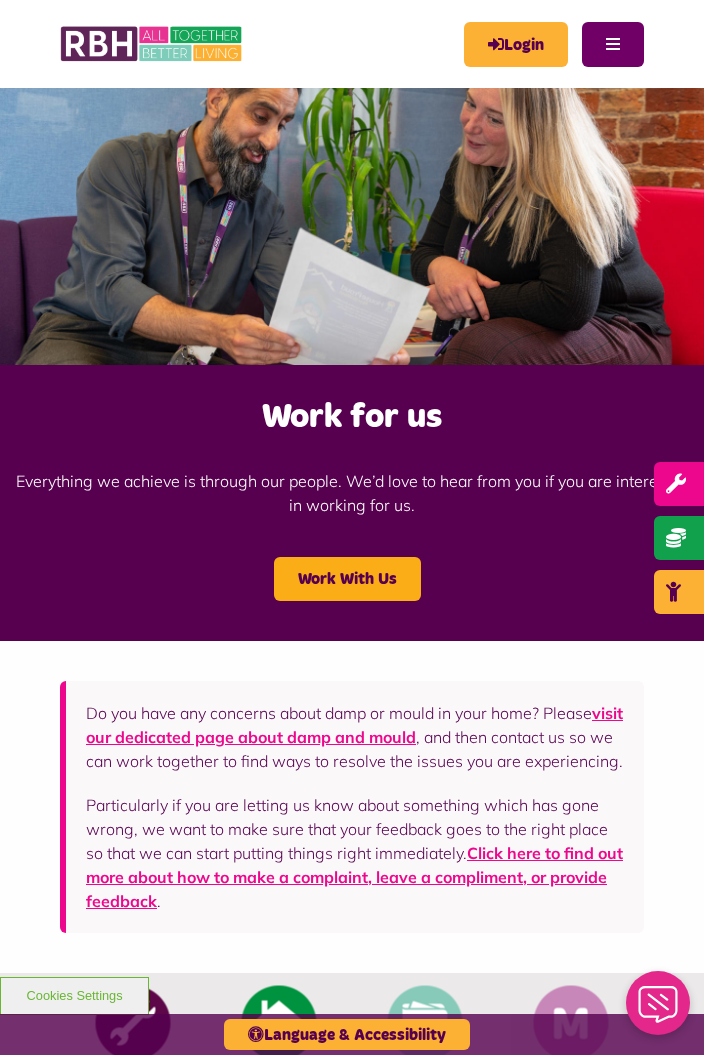 click on "Menu" at bounding box center [613, 44] 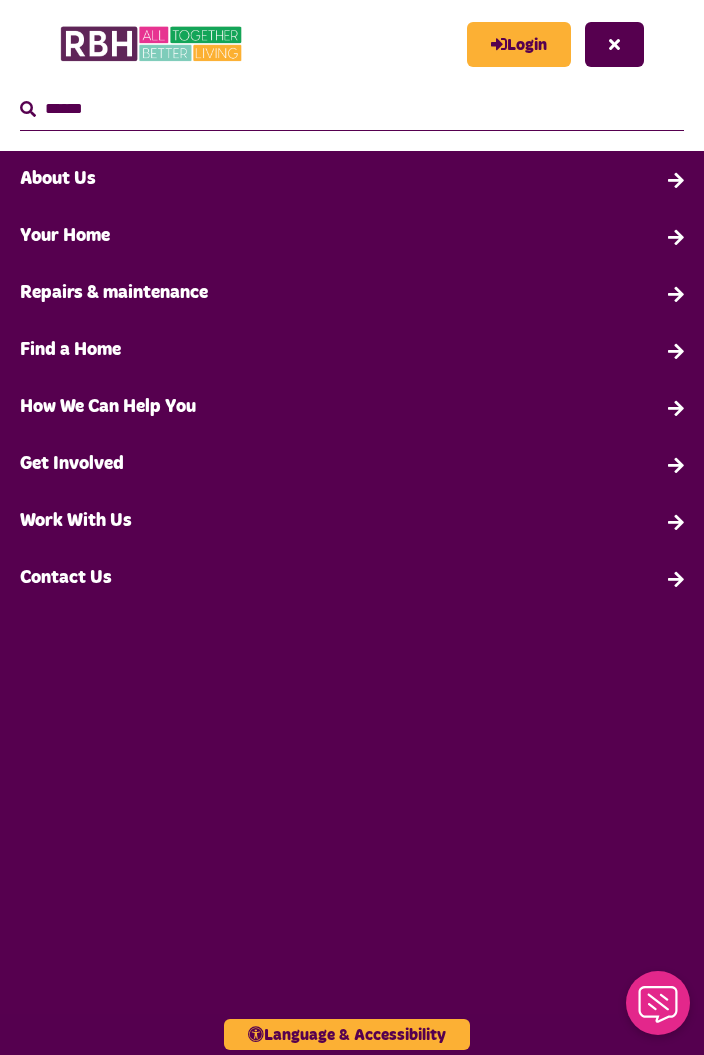 click on "Your Home" at bounding box center (352, 236) 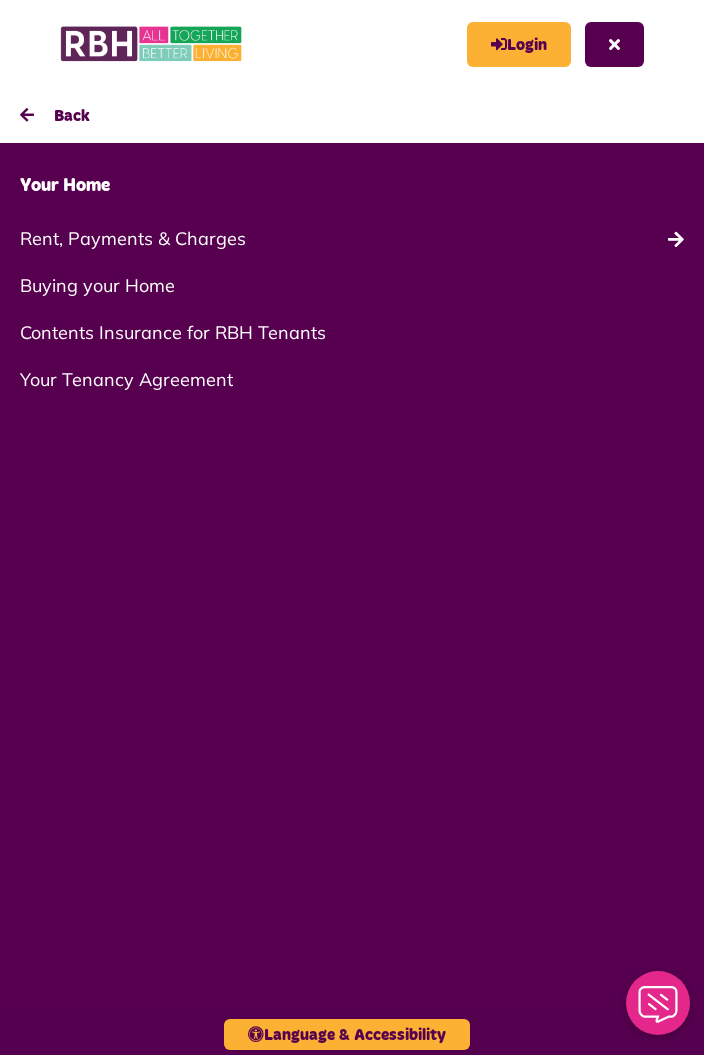 click on "Rent, Payments & Charges" at bounding box center [352, 238] 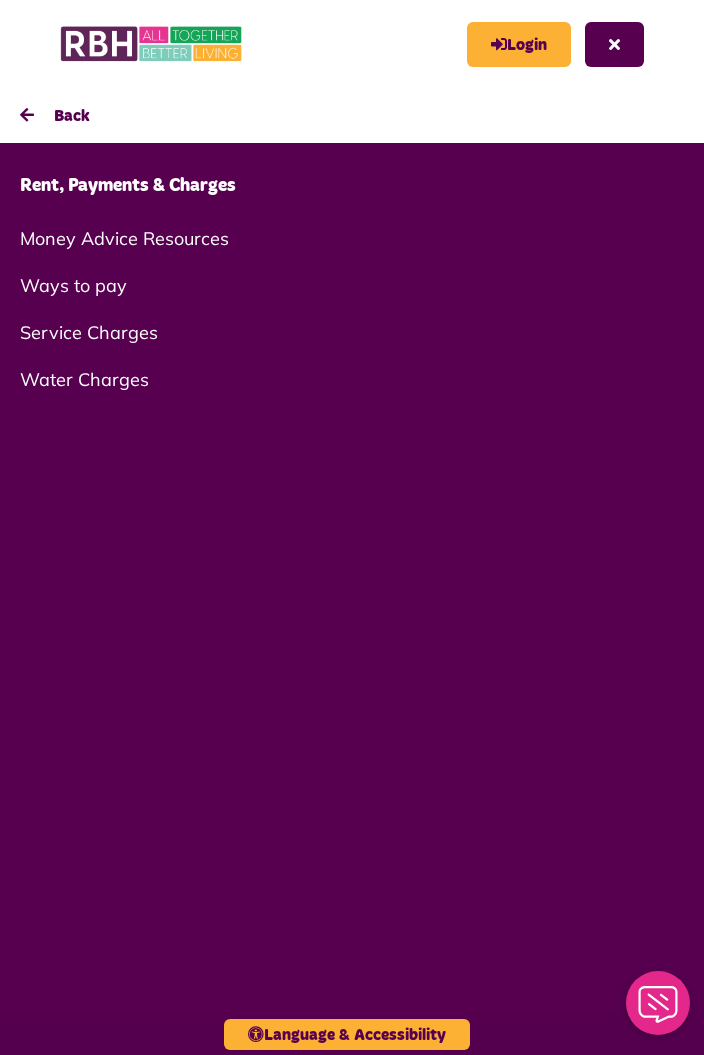 click on "Rent, Payments & Charges" at bounding box center (352, 186) 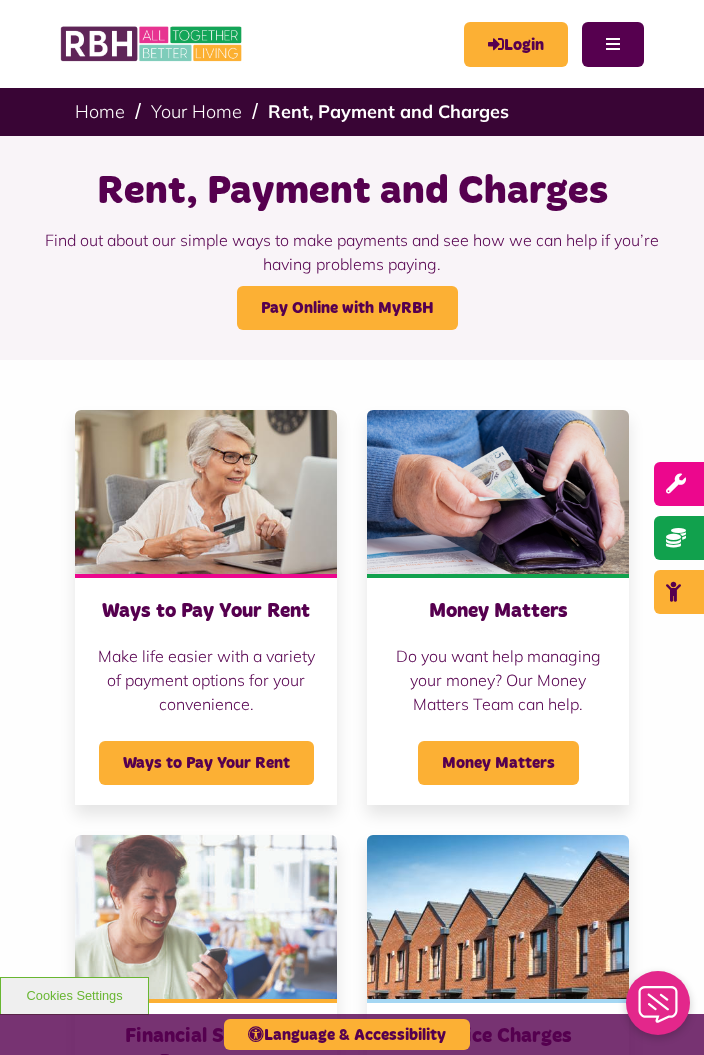 scroll, scrollTop: 0, scrollLeft: 0, axis: both 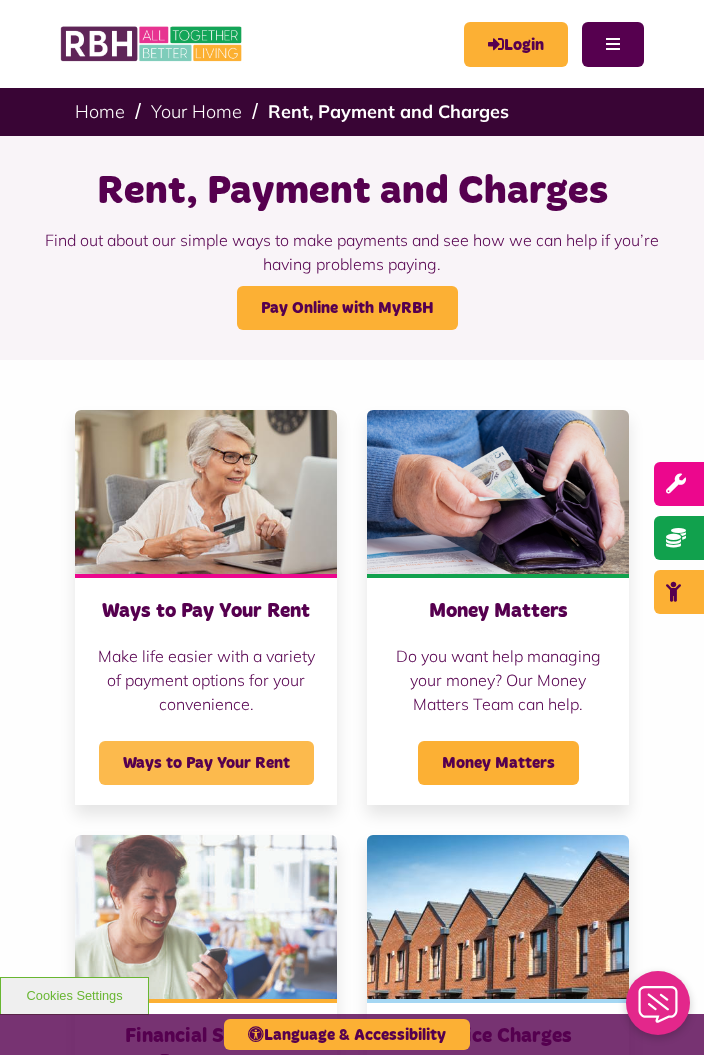 click on "Ways to Pay Your Rent" at bounding box center (206, 763) 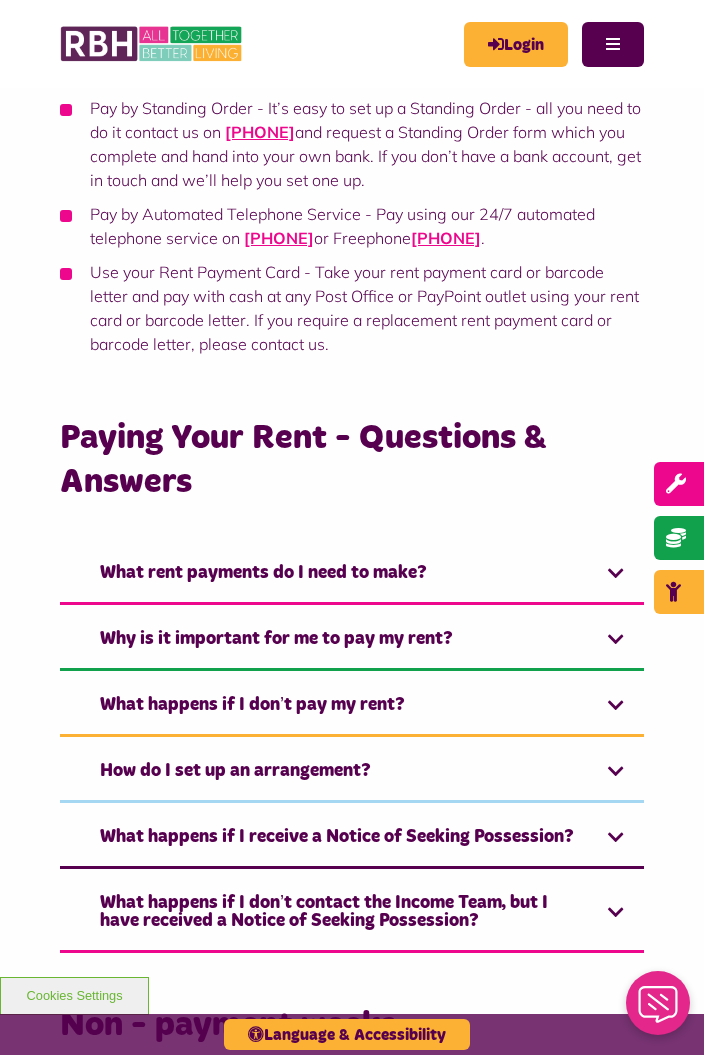 scroll, scrollTop: 601, scrollLeft: 0, axis: vertical 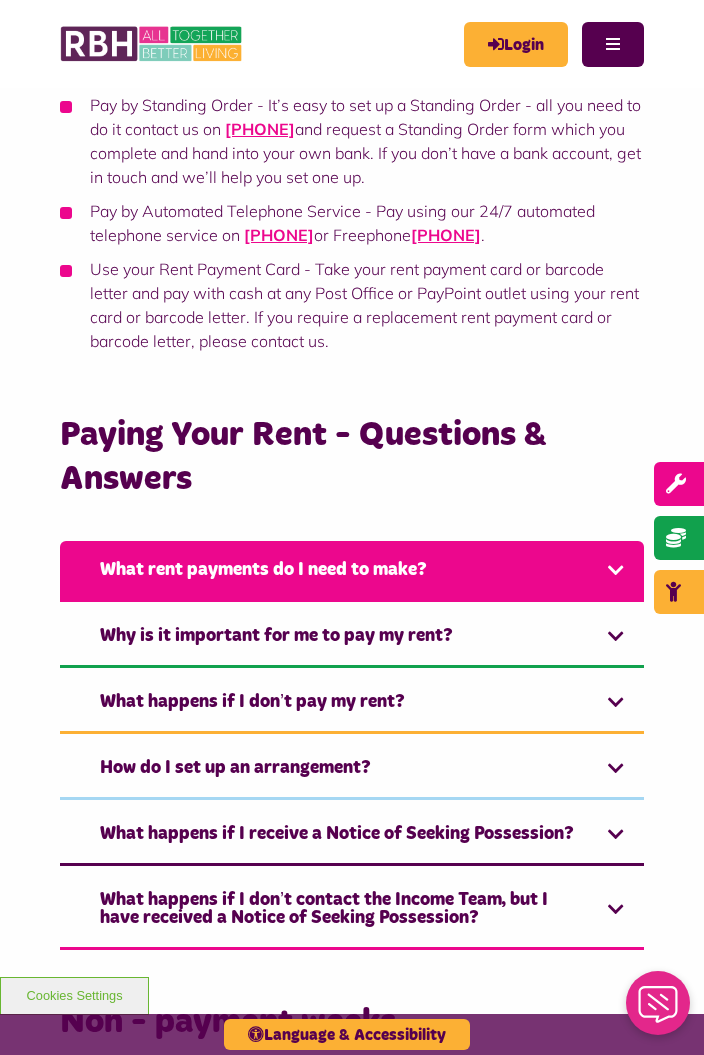 click on "What rent payments do I need to make?" at bounding box center (352, 571) 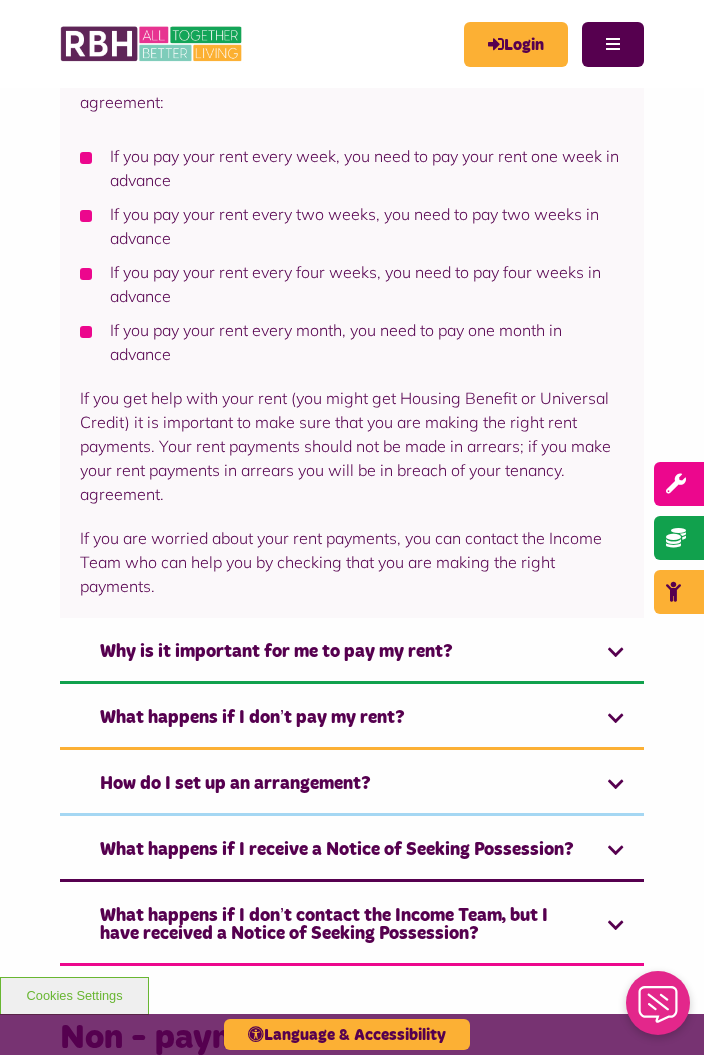 scroll, scrollTop: 1389, scrollLeft: 0, axis: vertical 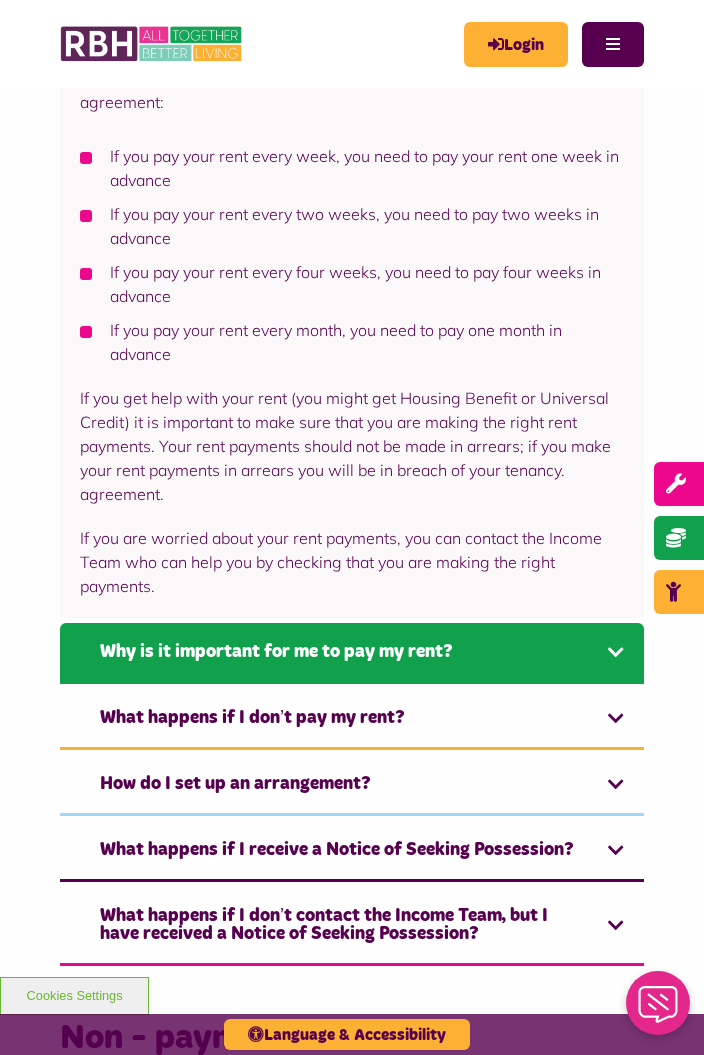 click on "Why is it important for me to pay my rent?" at bounding box center [352, 653] 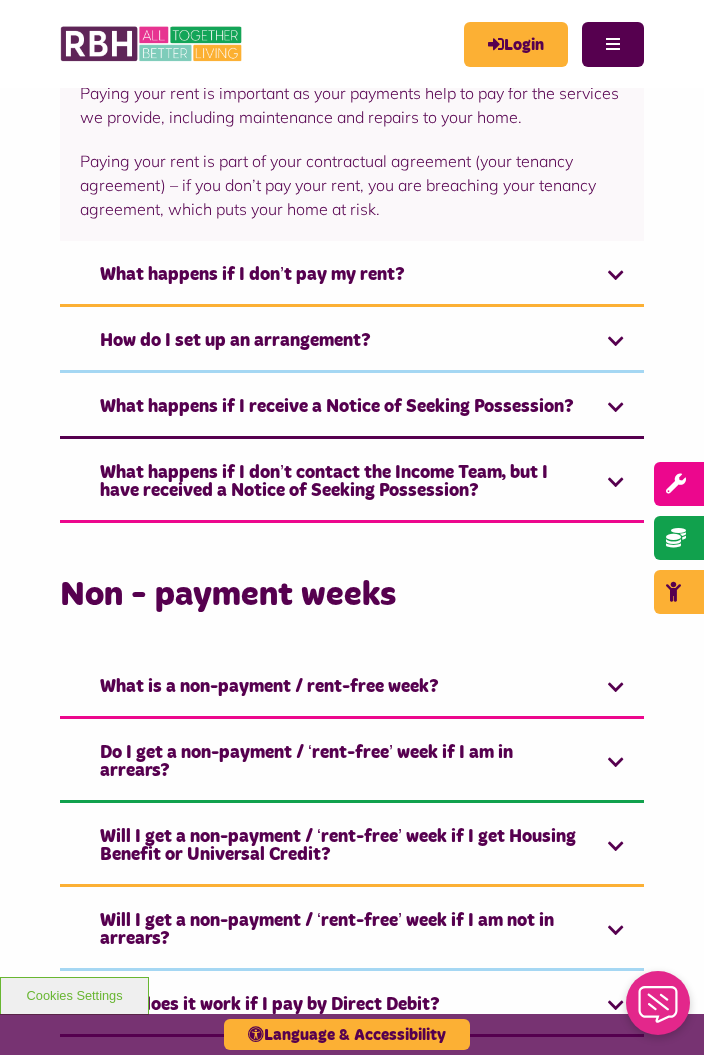 scroll, scrollTop: 1208, scrollLeft: 0, axis: vertical 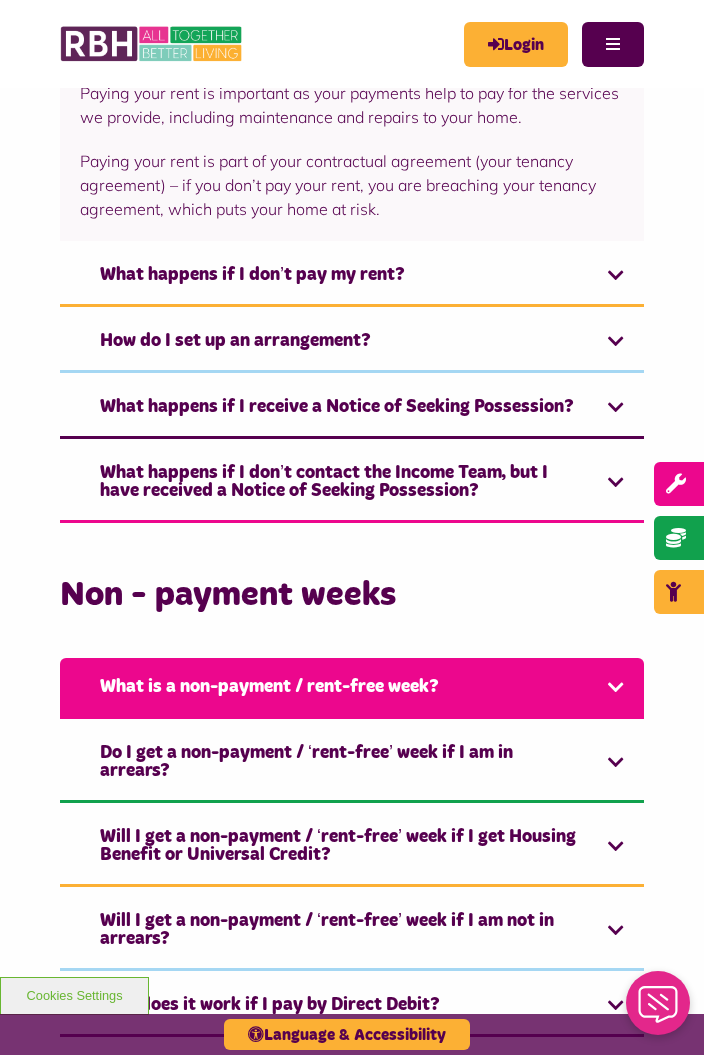 click on "What is a non-payment / rent-free week?" at bounding box center (352, 688) 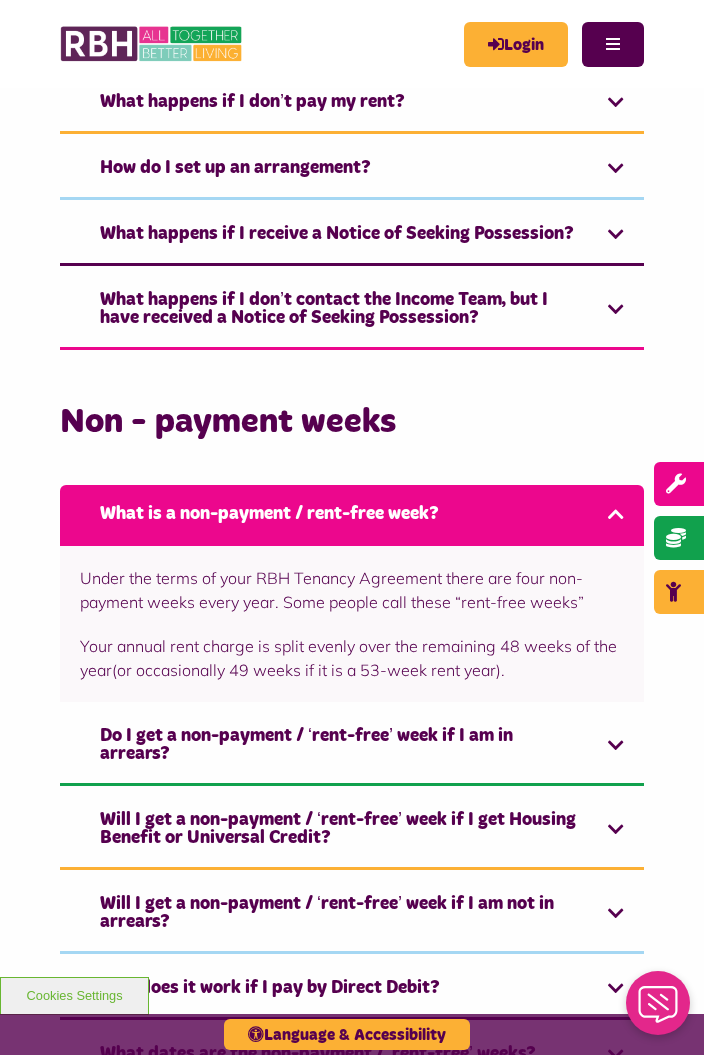 scroll, scrollTop: 1381, scrollLeft: 0, axis: vertical 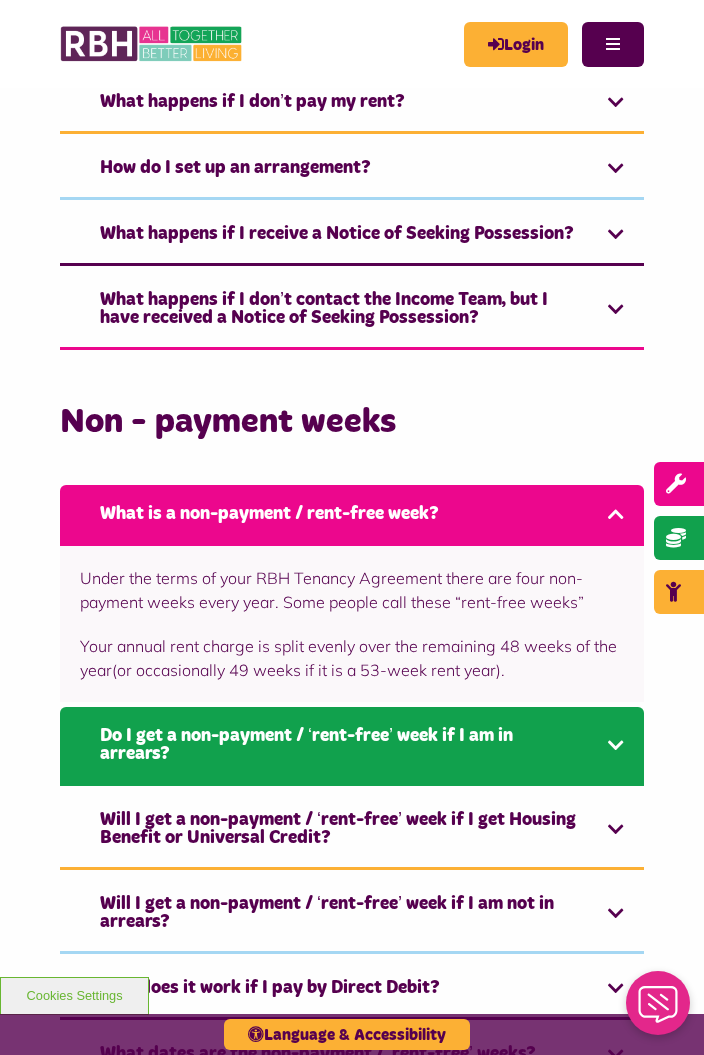 click on "Do I get a non-payment / ‘rent-free’ week if I am in arrears?" at bounding box center [352, 746] 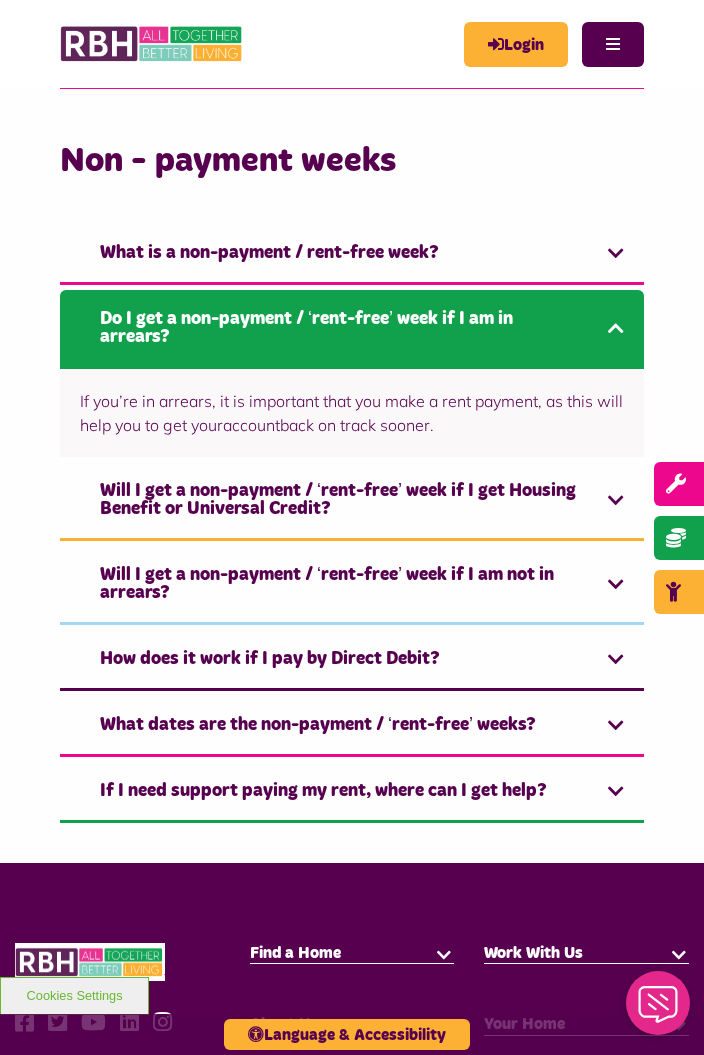 scroll, scrollTop: 1644, scrollLeft: 0, axis: vertical 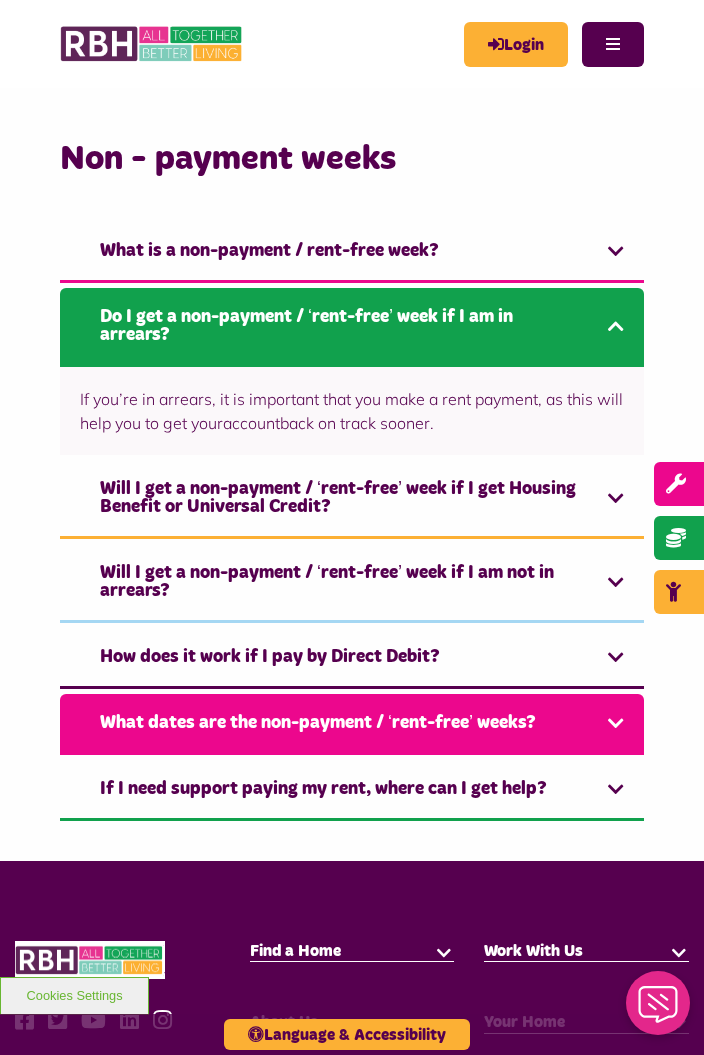 click on "What dates are the non-payment / ‘rent-free’ weeks?" at bounding box center (352, 724) 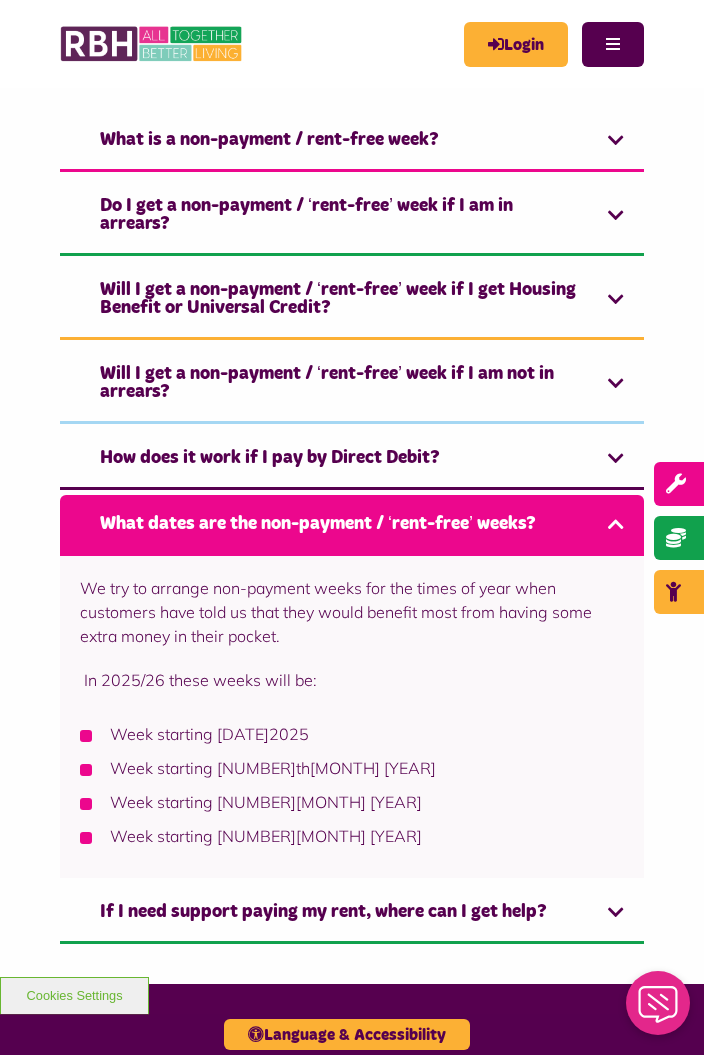 scroll, scrollTop: 1767, scrollLeft: 0, axis: vertical 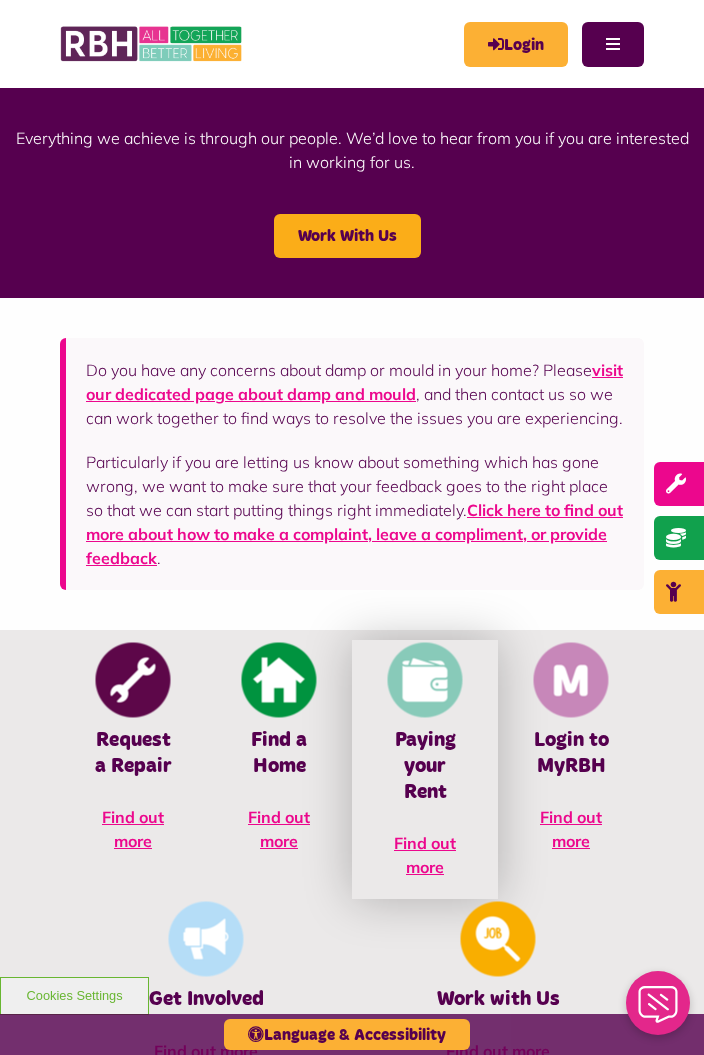 click on "Find out more" at bounding box center [425, 855] 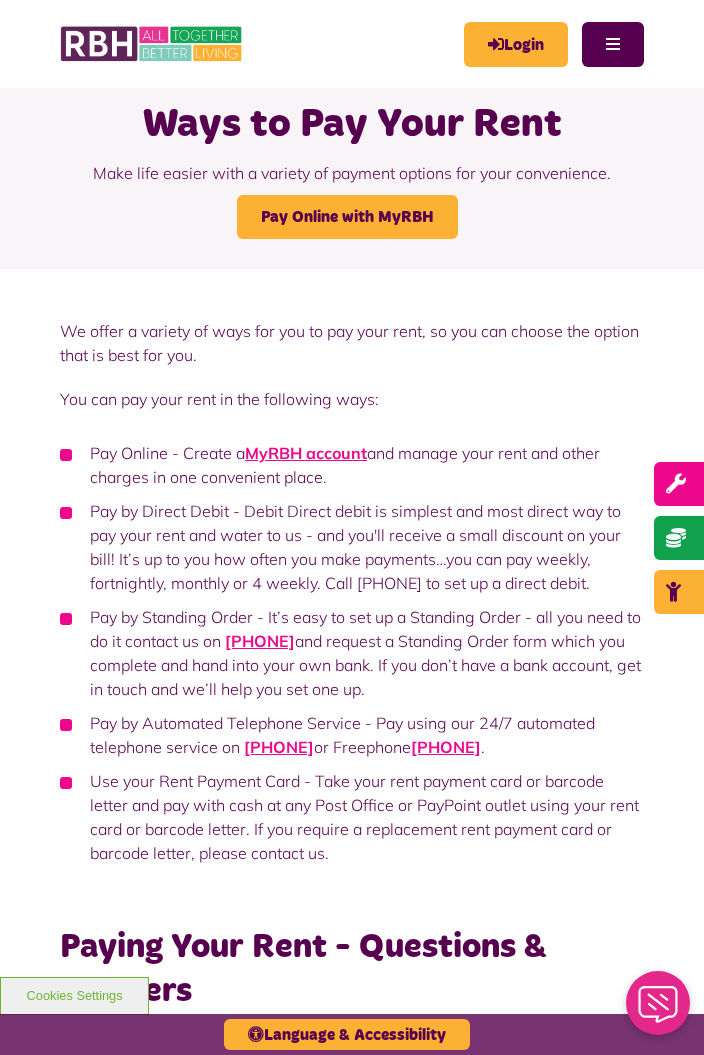 scroll, scrollTop: 0, scrollLeft: 0, axis: both 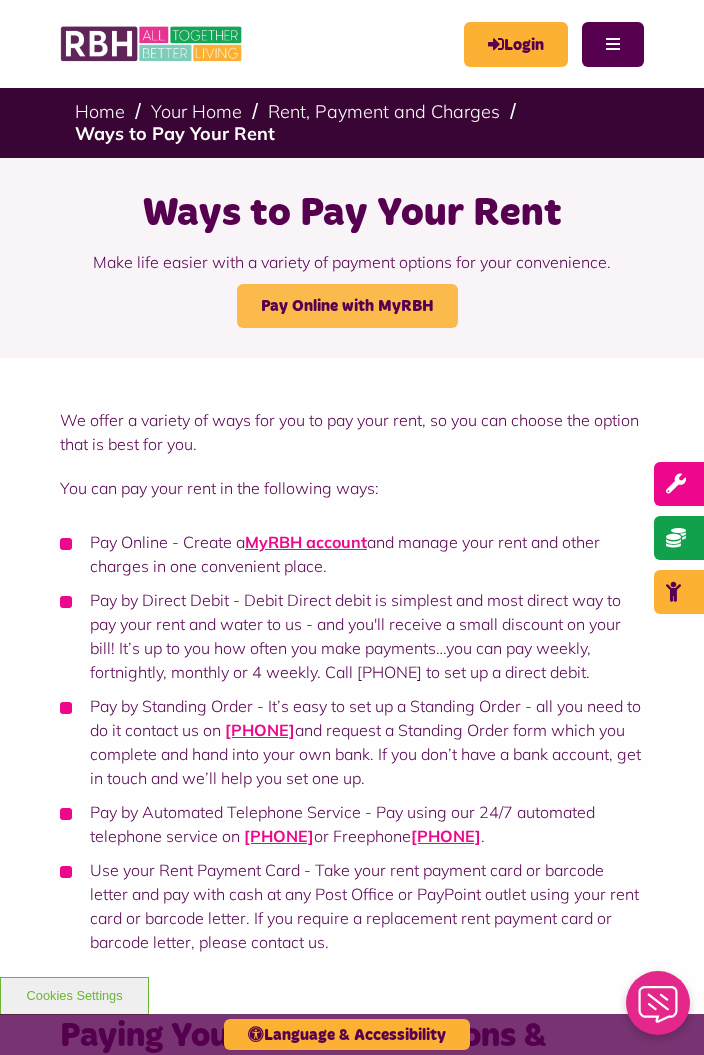 click on "Pay Online with MyRBH" at bounding box center (347, 306) 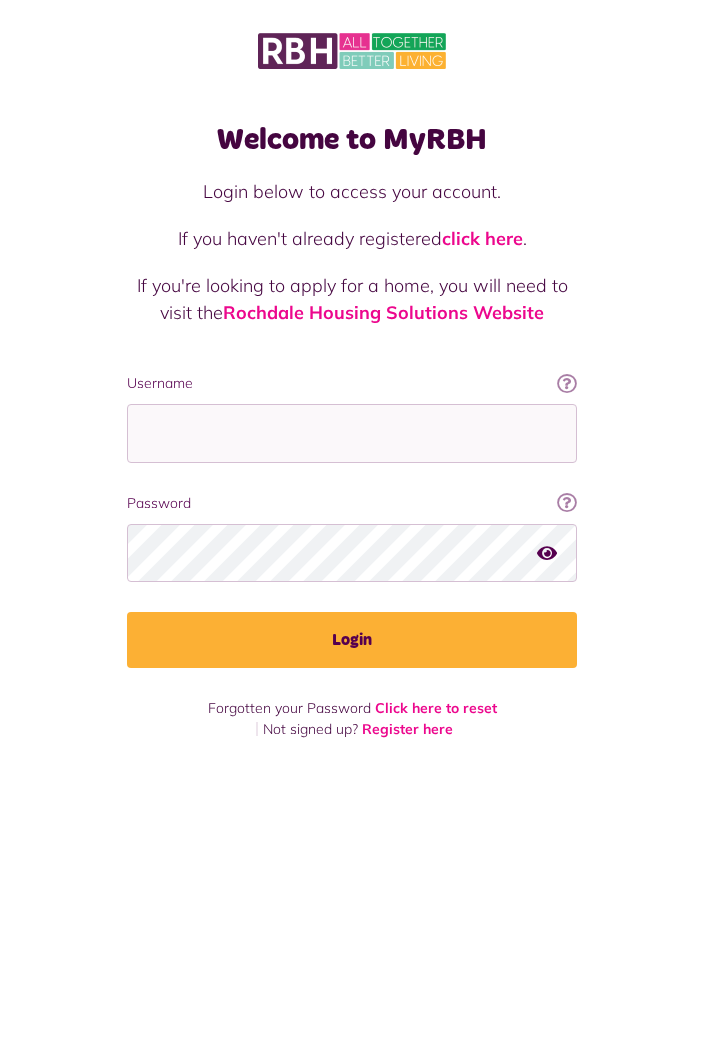 scroll, scrollTop: 0, scrollLeft: 0, axis: both 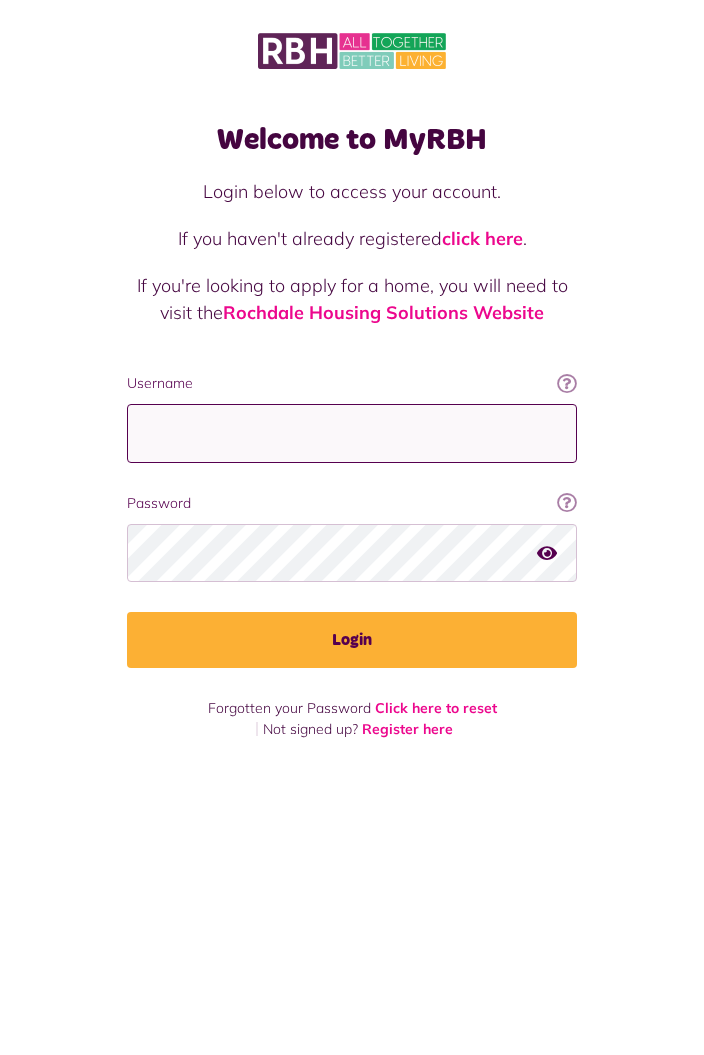 click on "Username" at bounding box center (352, 433) 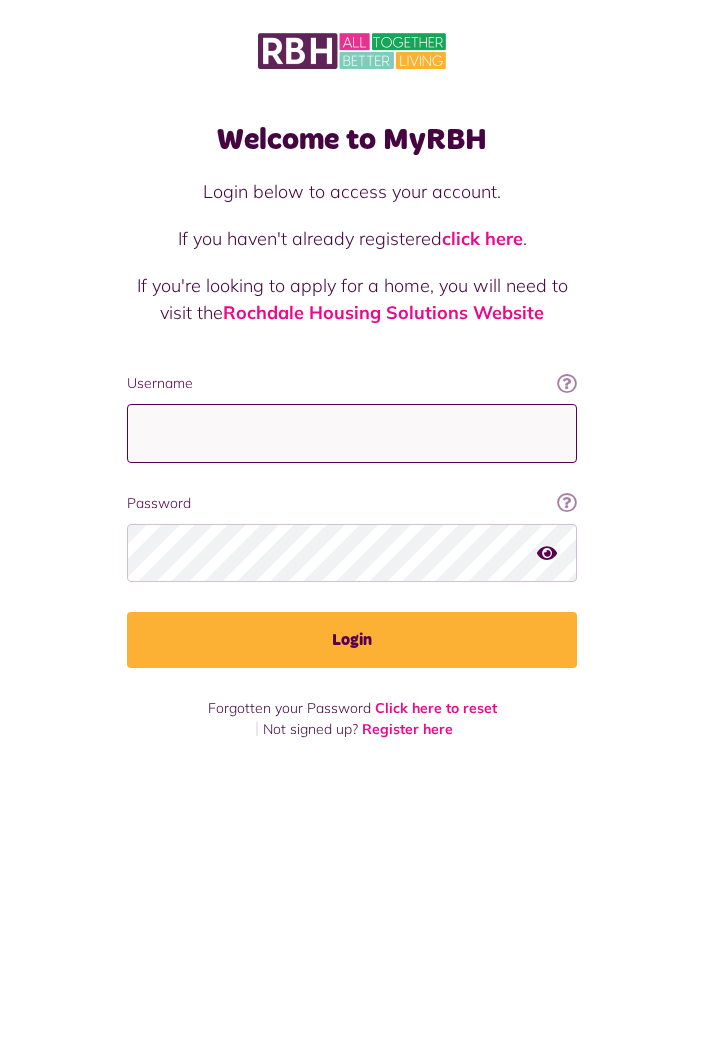 type on "**********" 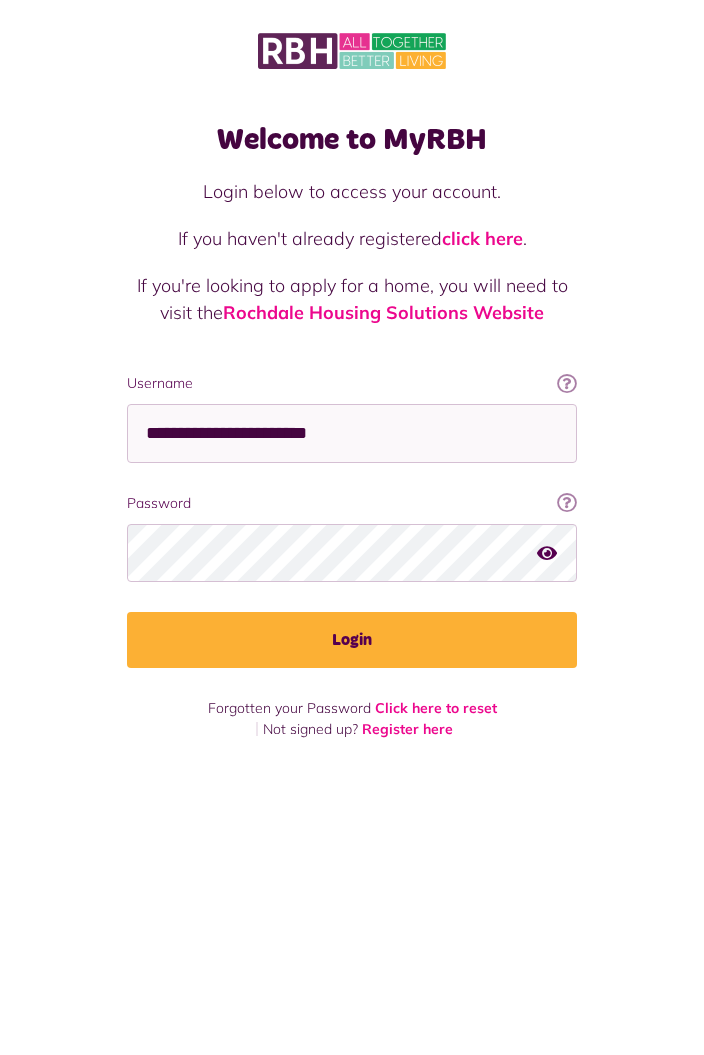 click on "Login" at bounding box center [352, 640] 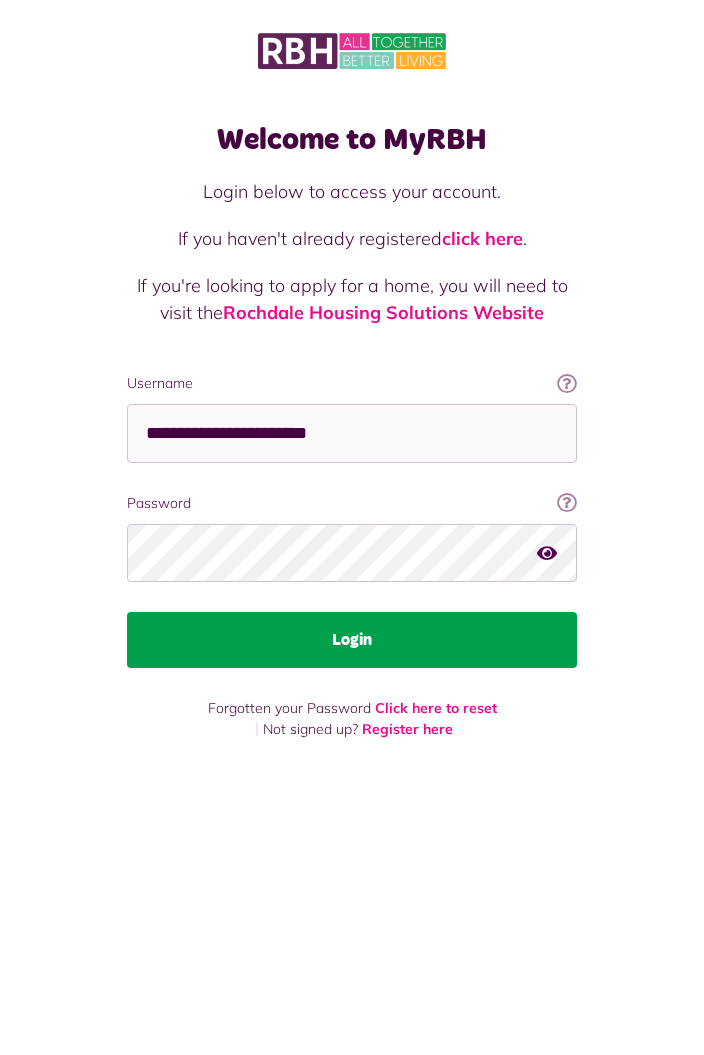 click on "Login" at bounding box center (352, 640) 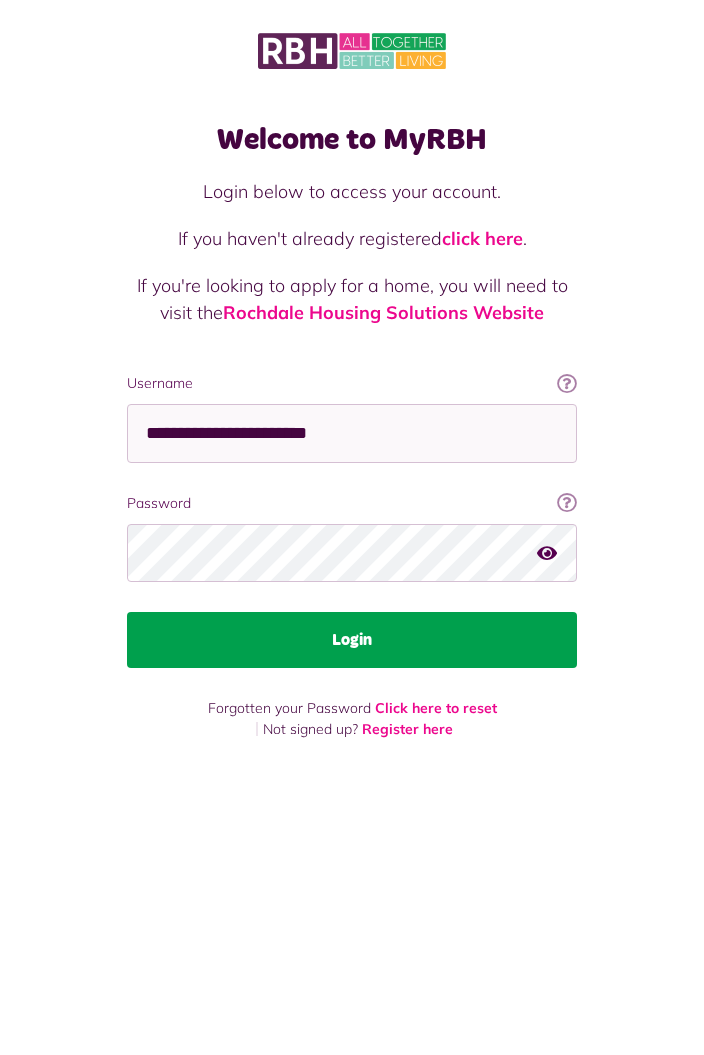 click on "Login" at bounding box center (352, 640) 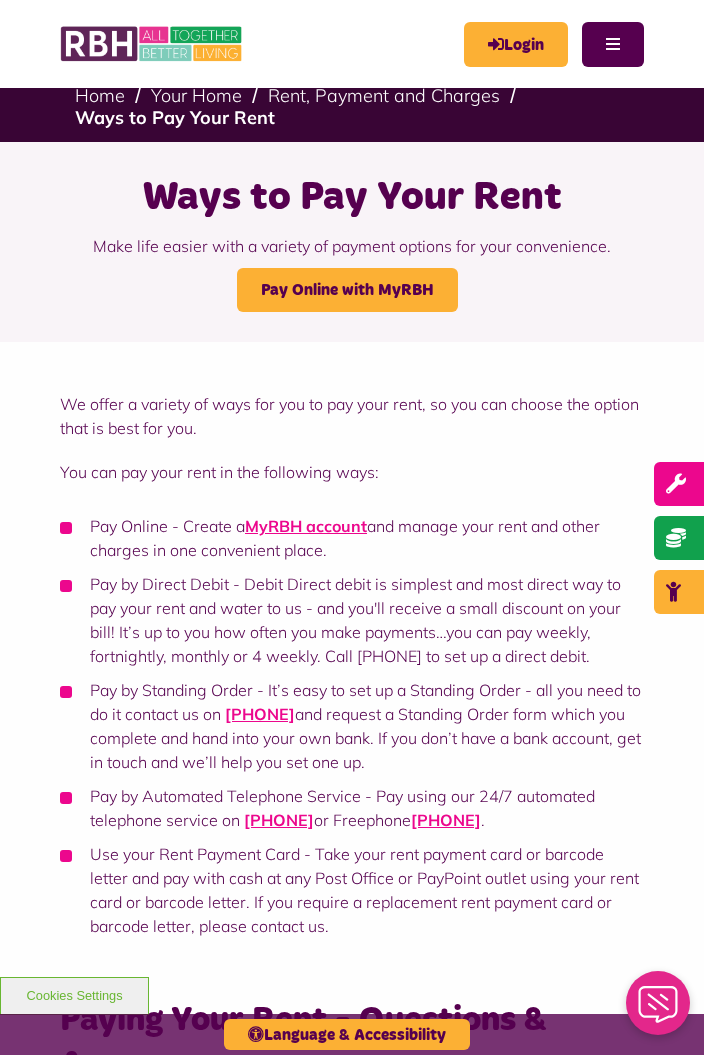 scroll, scrollTop: 14, scrollLeft: 0, axis: vertical 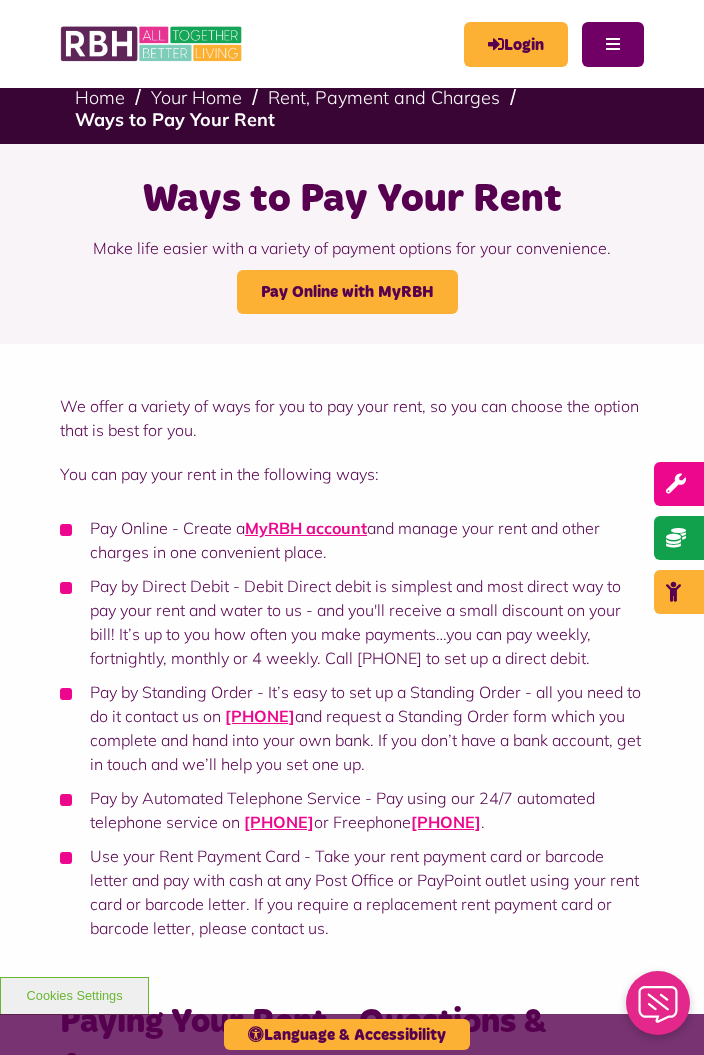 click on "Menu" at bounding box center [613, 44] 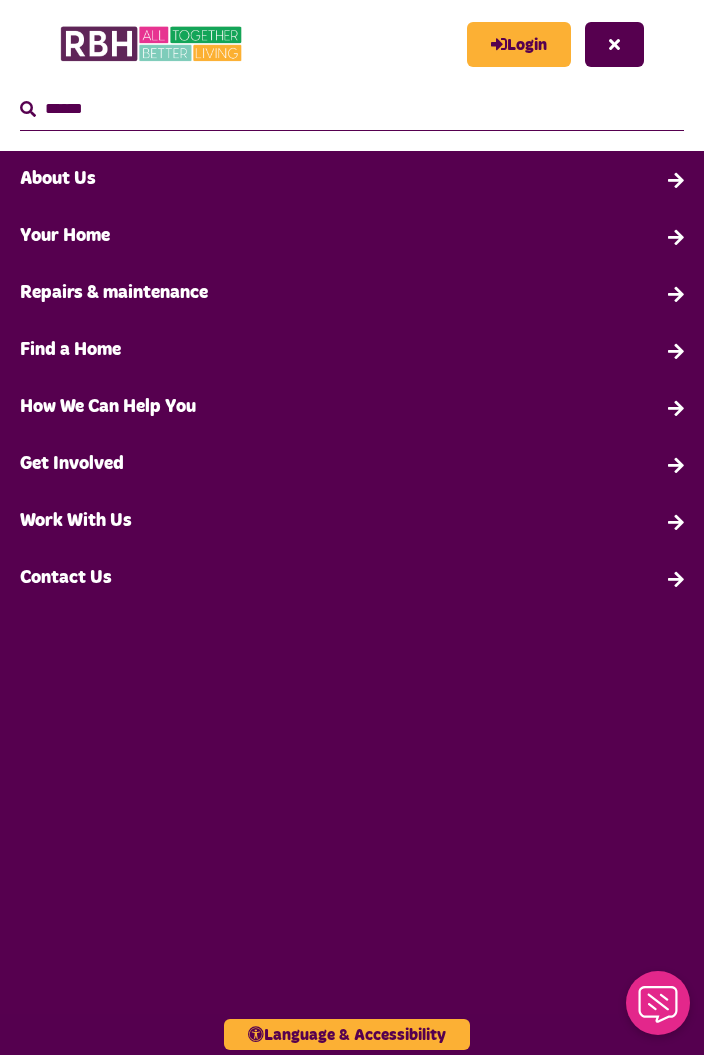 click on "About Us" at bounding box center [352, 179] 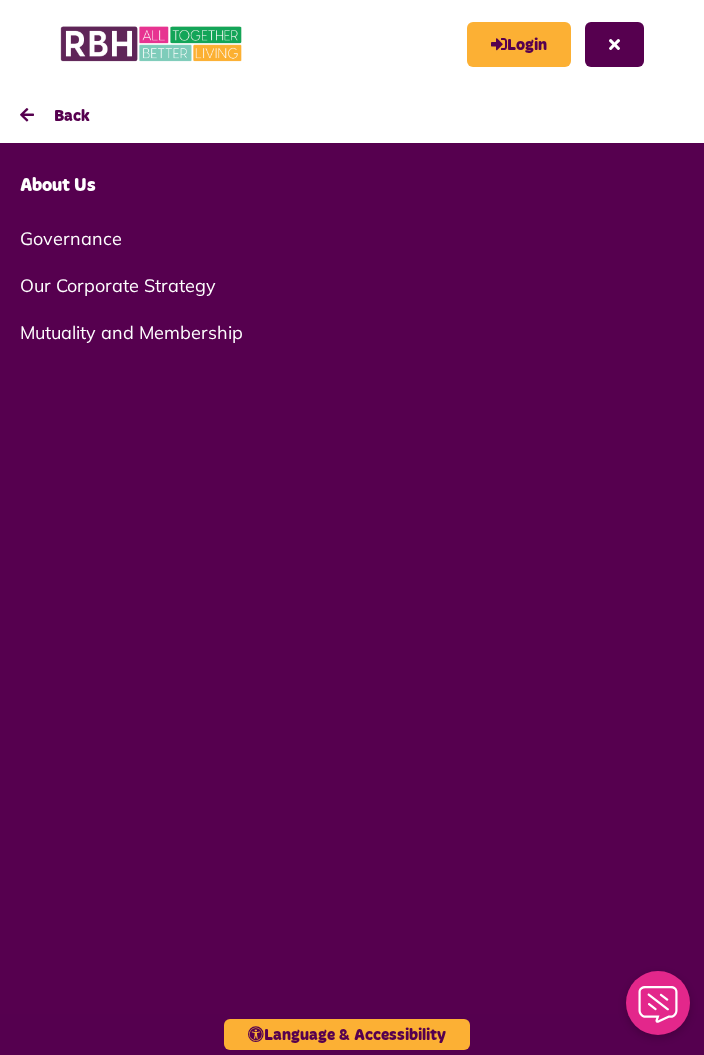 click on "About Us" at bounding box center (352, 186) 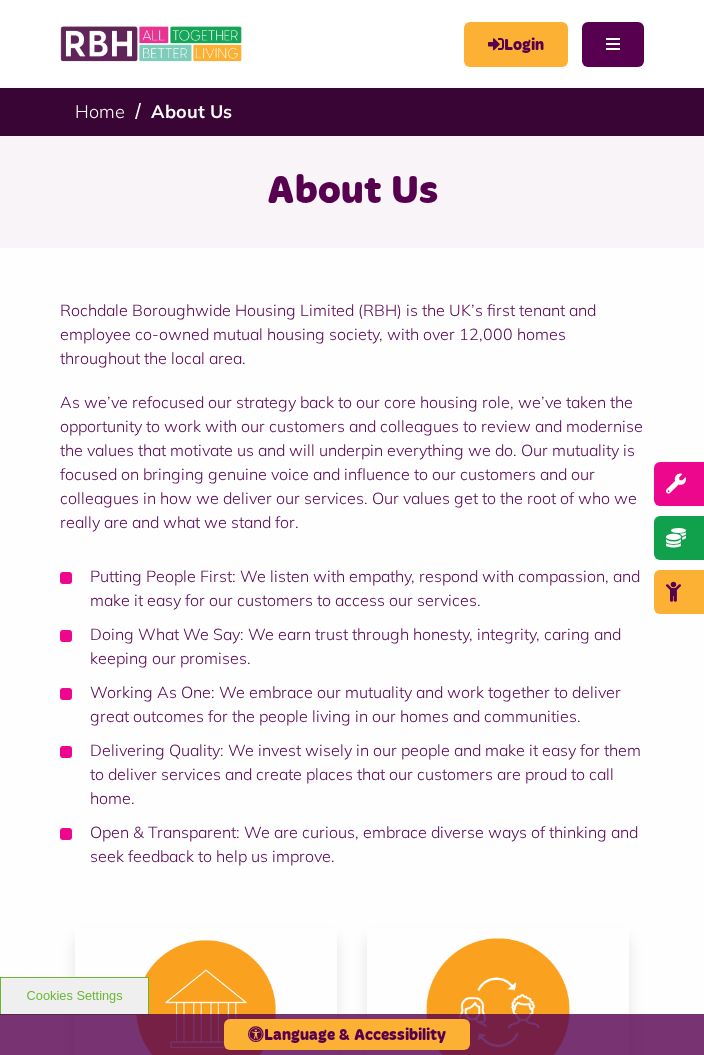 scroll, scrollTop: 0, scrollLeft: 0, axis: both 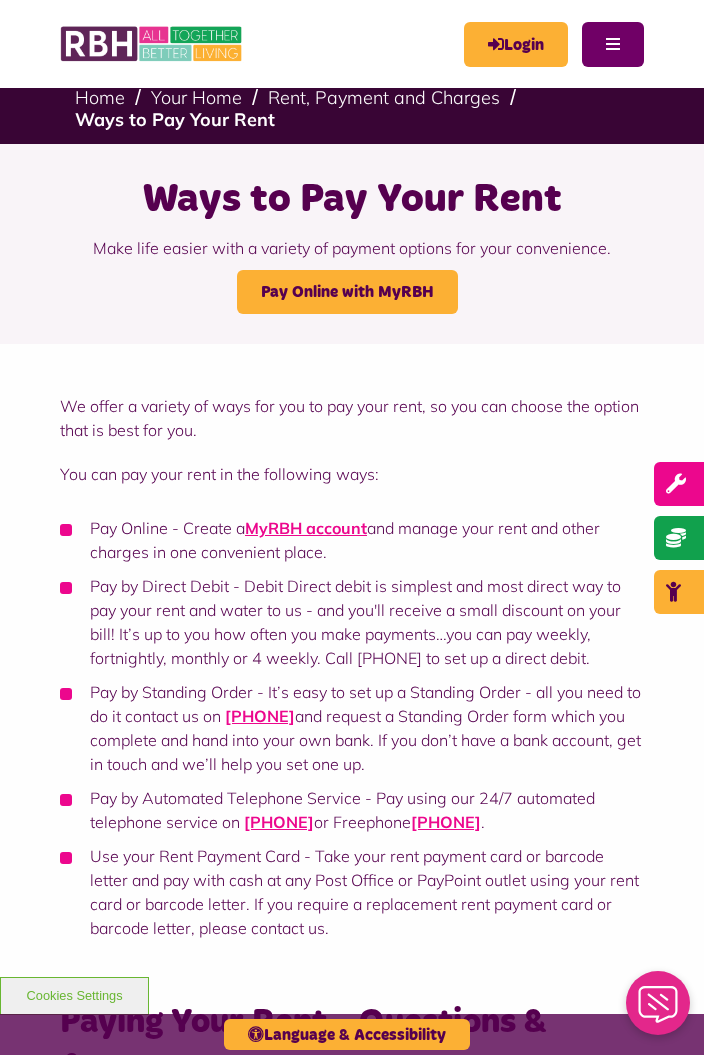 click on "Menu" at bounding box center (613, 44) 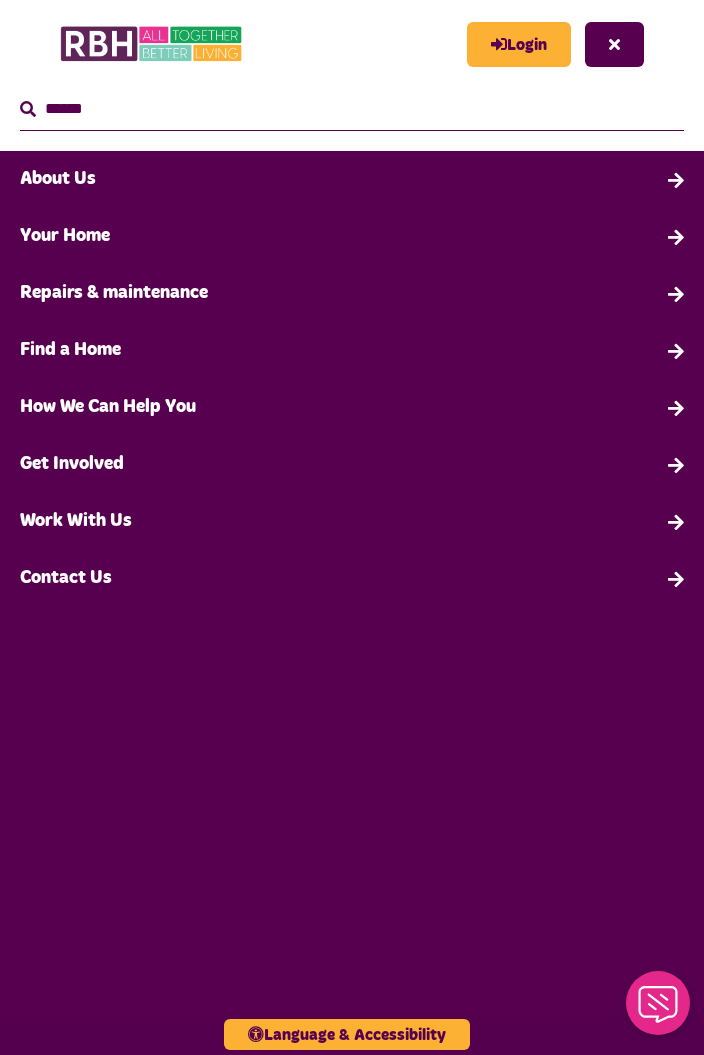 click on "Your Home" at bounding box center (352, 236) 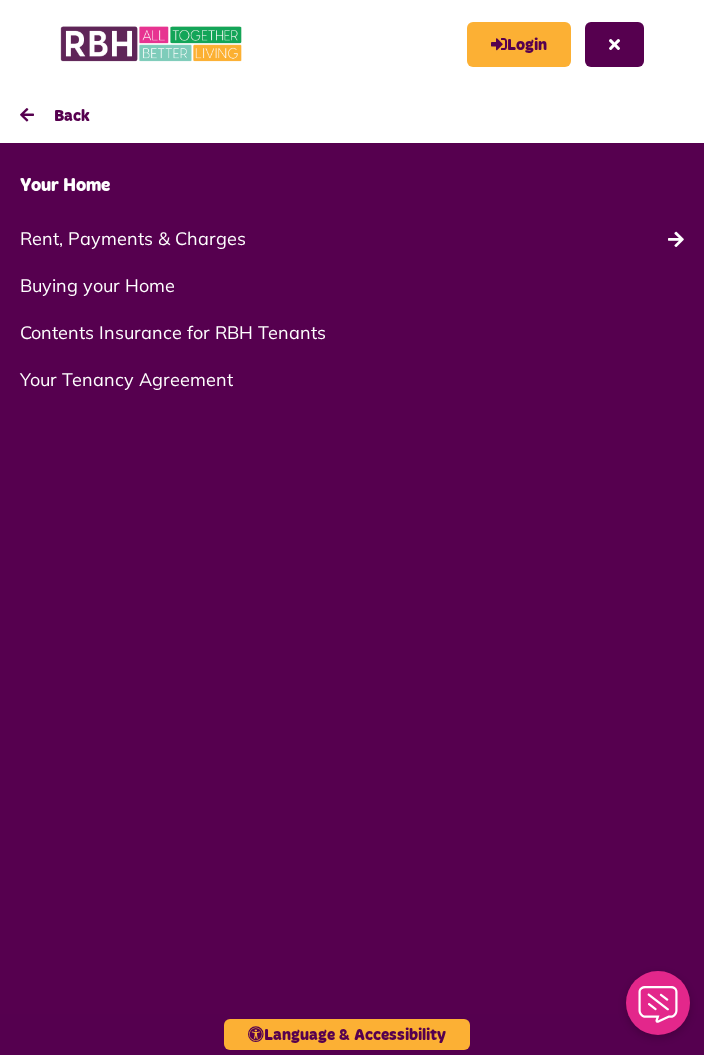click on "Rent, Payments & Charges" at bounding box center (352, 238) 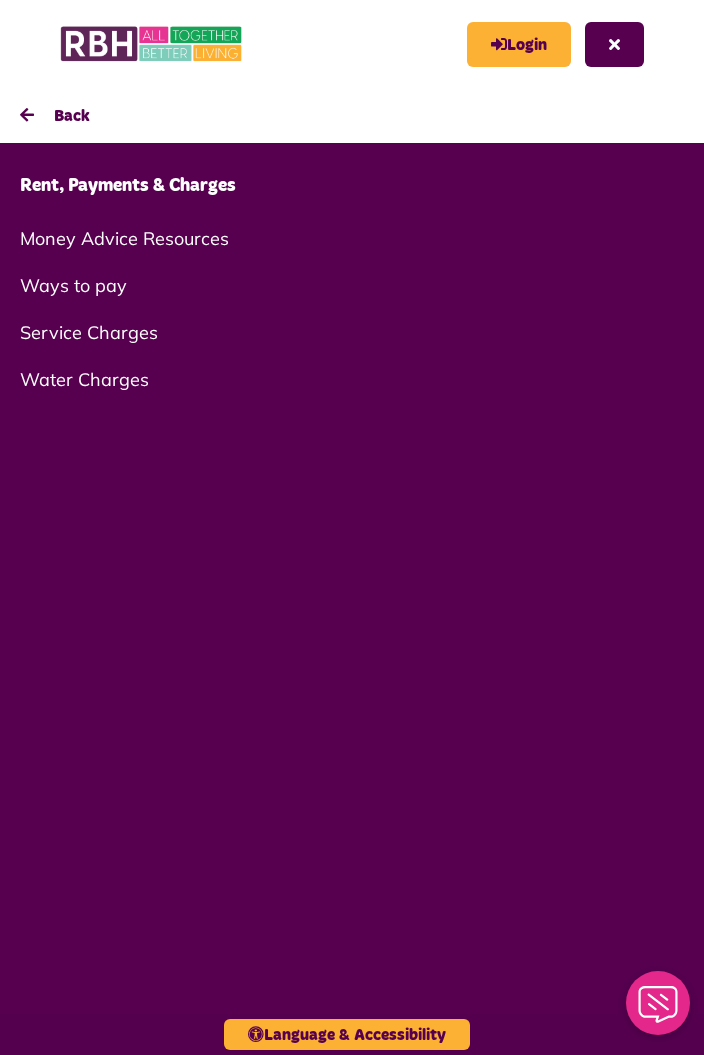 click on "Ways to pay" at bounding box center (352, 285) 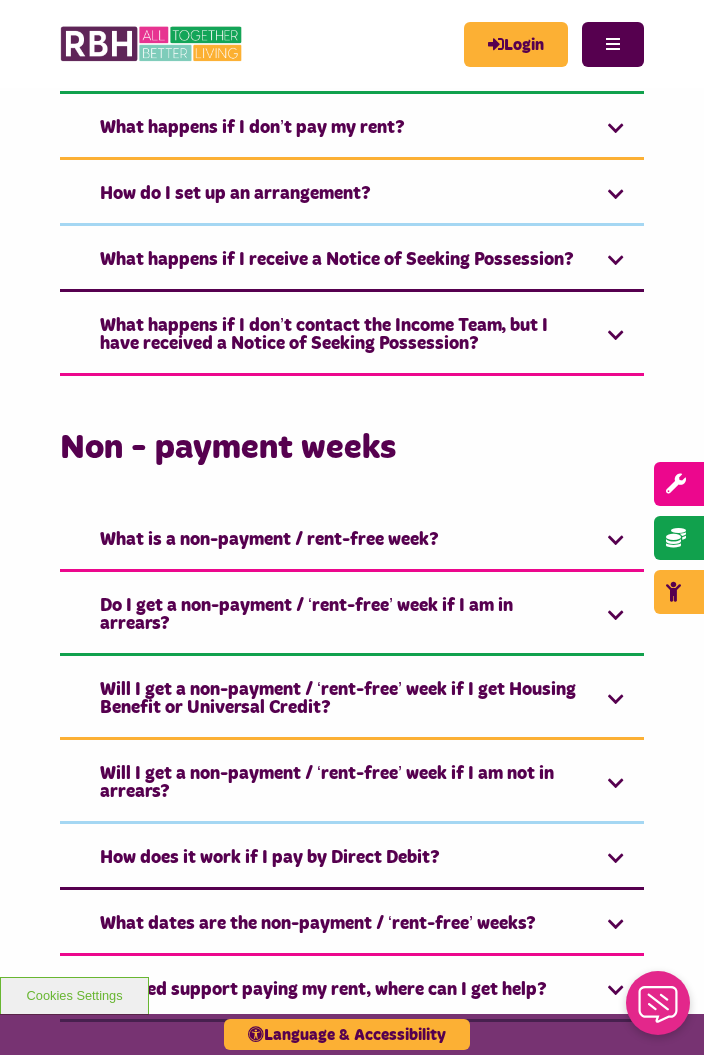 scroll, scrollTop: 1176, scrollLeft: 0, axis: vertical 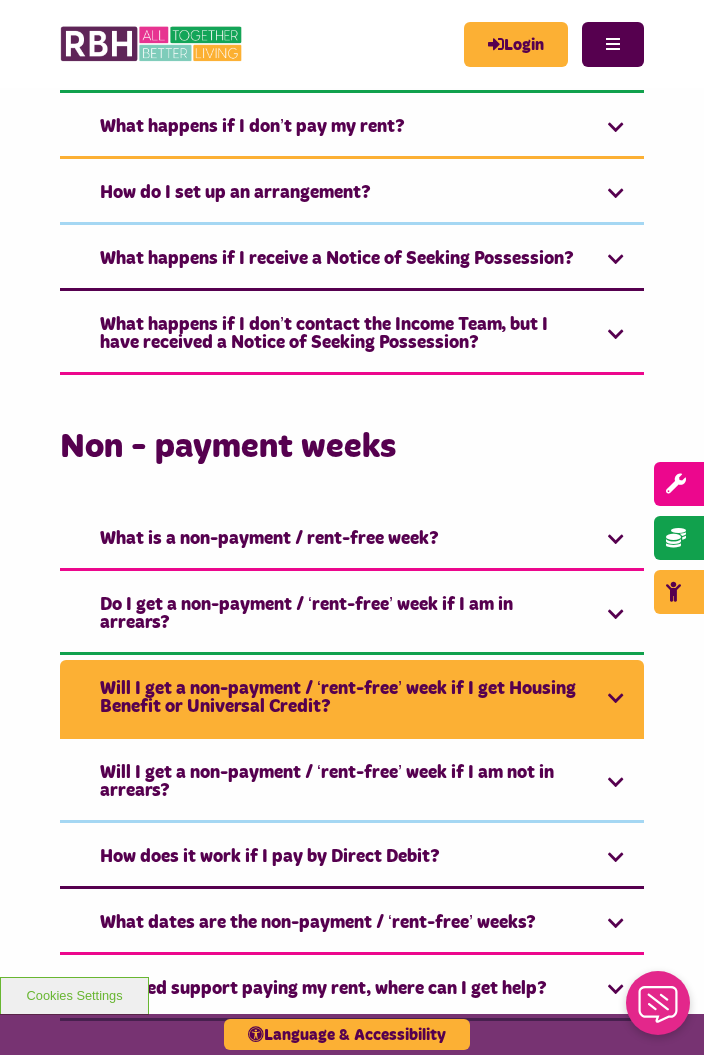 click on "Will I get a non-payment / ‘rent-free’ week if I get Housing Benefit or Universal Credit?" at bounding box center (352, 699) 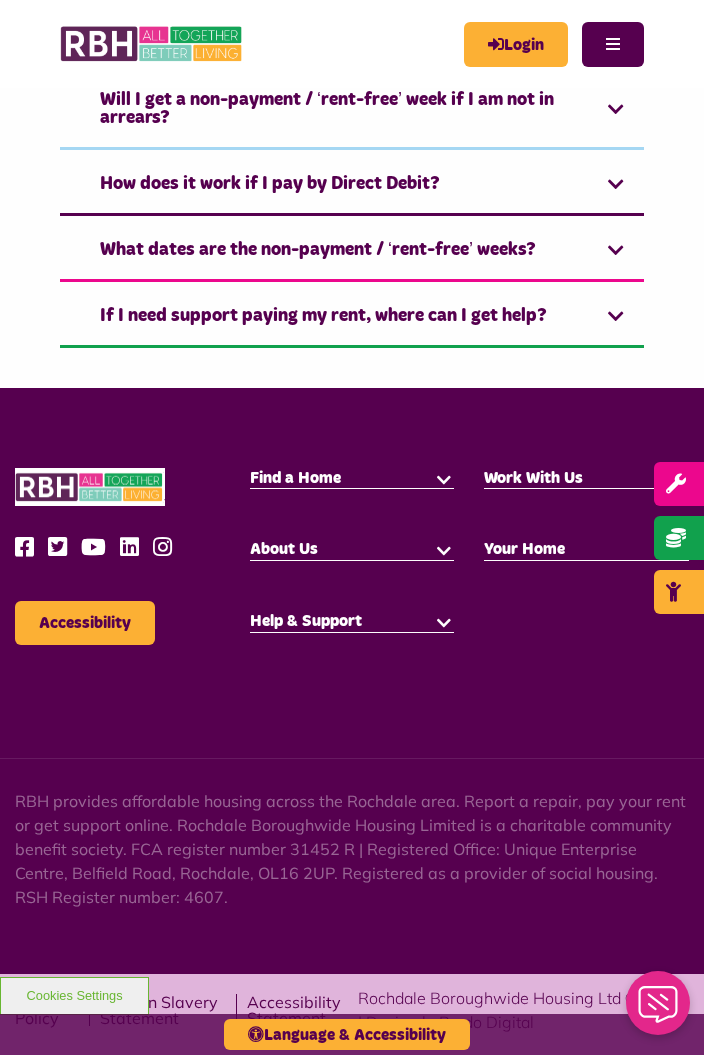 scroll, scrollTop: 1950, scrollLeft: 0, axis: vertical 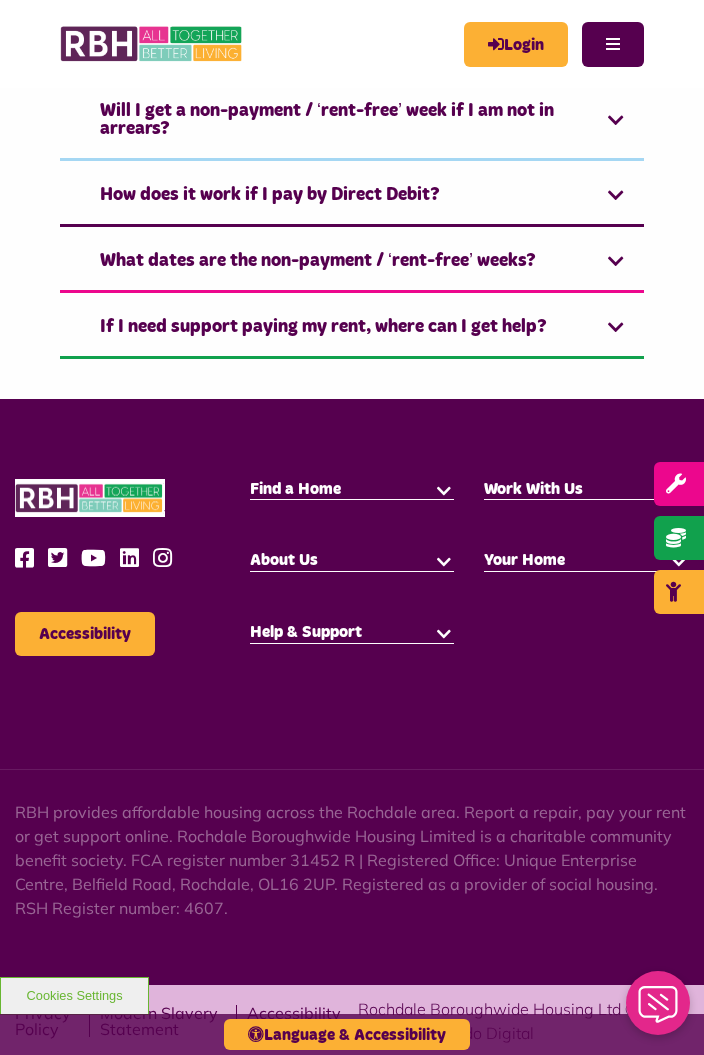 click on "RBH provides affordable housing across the Rochdale area. Report a repair, pay your rent or get support online. Rochdale Boroughwide Housing Limited is a charitable community benefit society. FCA register number 31452 R | Registered Office: Unique Enterprise Centre, Belfield Road, Rochdale, OL16 2UP. Registered as a provider of social housing. RSH Register number: 4607." at bounding box center (352, 824) 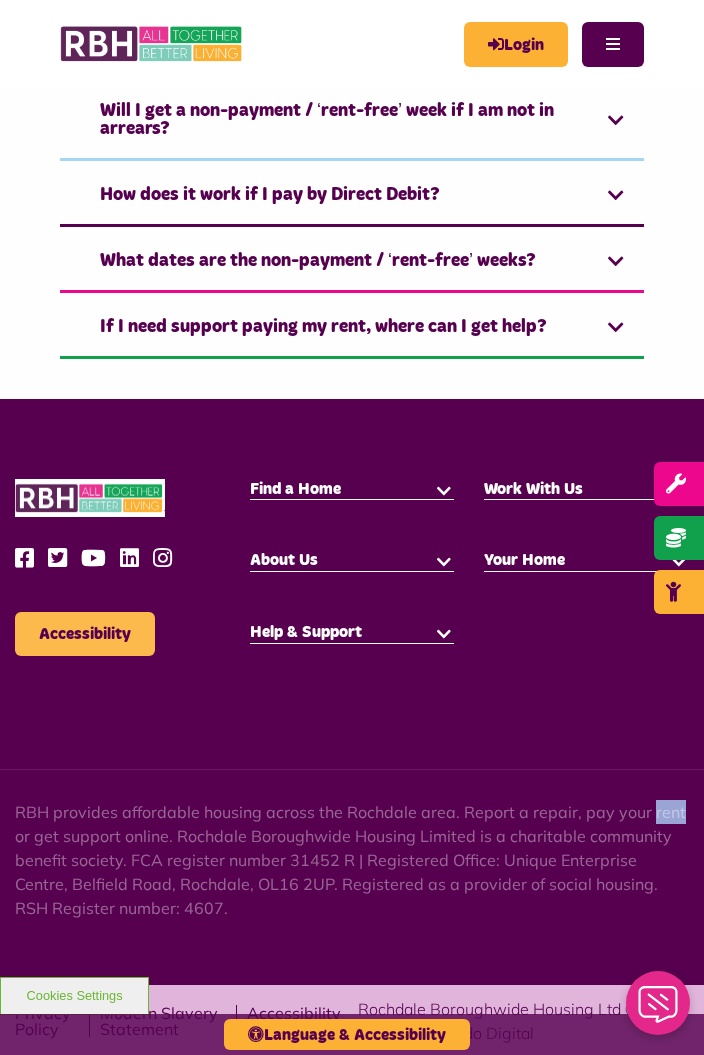 click on "Accessibility" at bounding box center (85, 634) 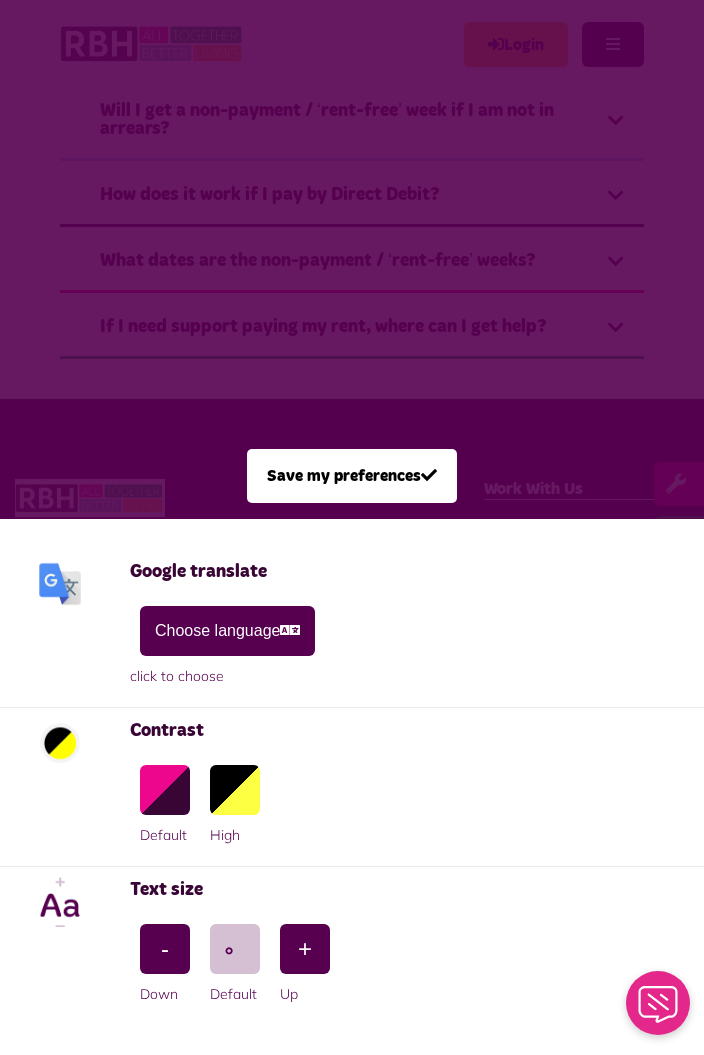 scroll, scrollTop: 0, scrollLeft: 0, axis: both 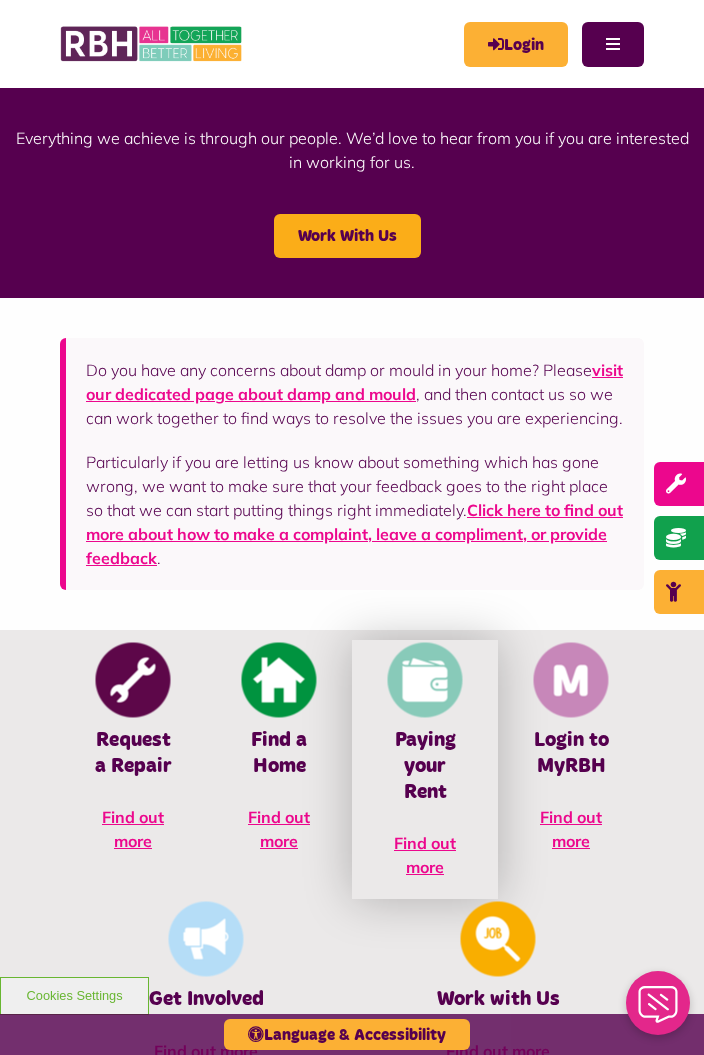 click on "Find out more" at bounding box center (425, 855) 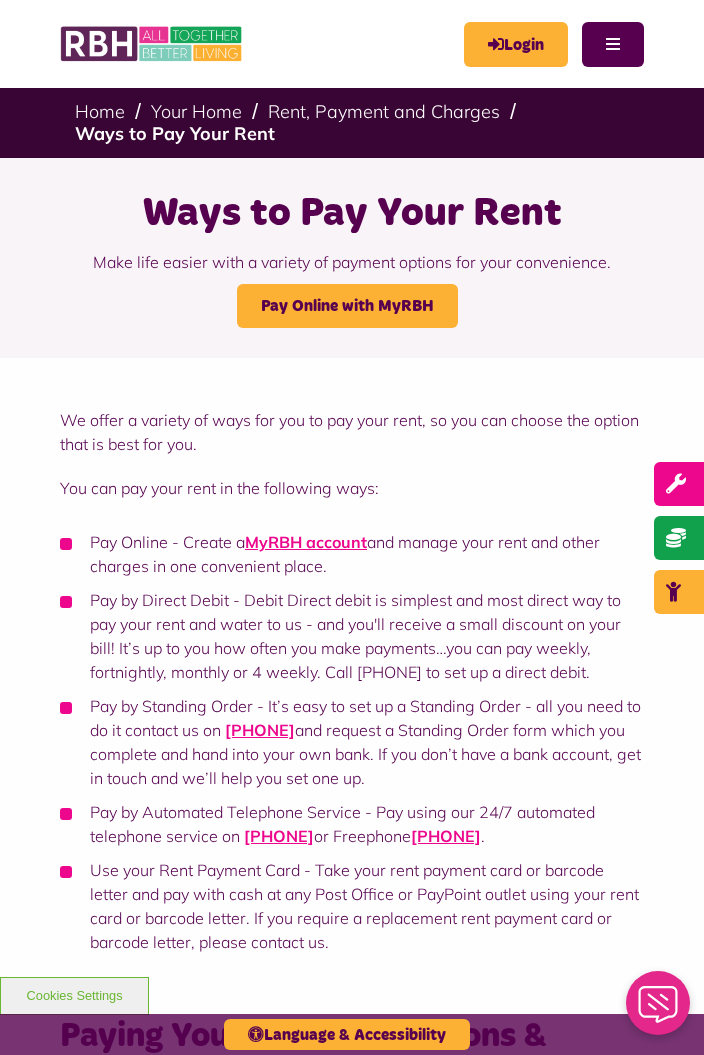 scroll, scrollTop: 0, scrollLeft: 0, axis: both 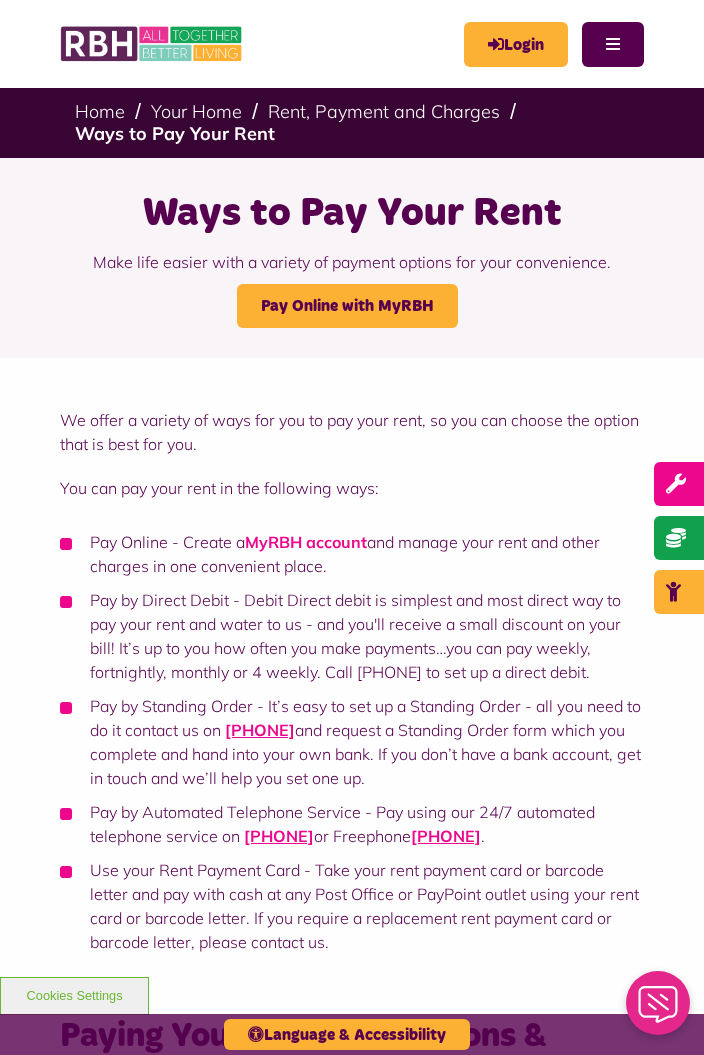 click on "MyRBH account" at bounding box center [306, 542] 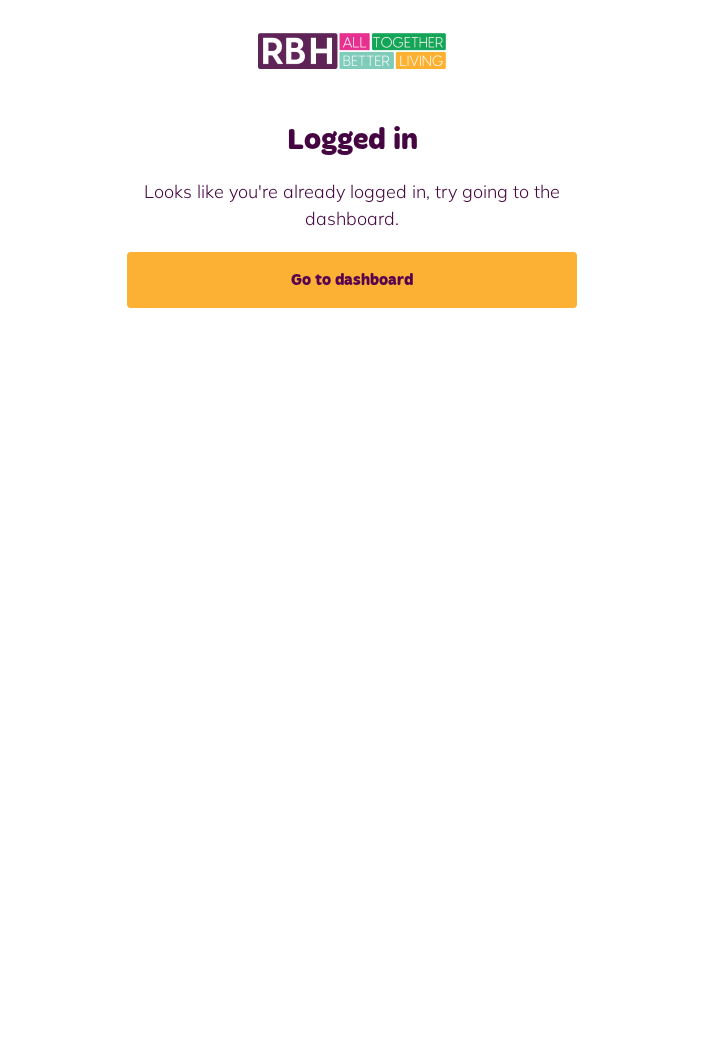 scroll, scrollTop: 0, scrollLeft: 0, axis: both 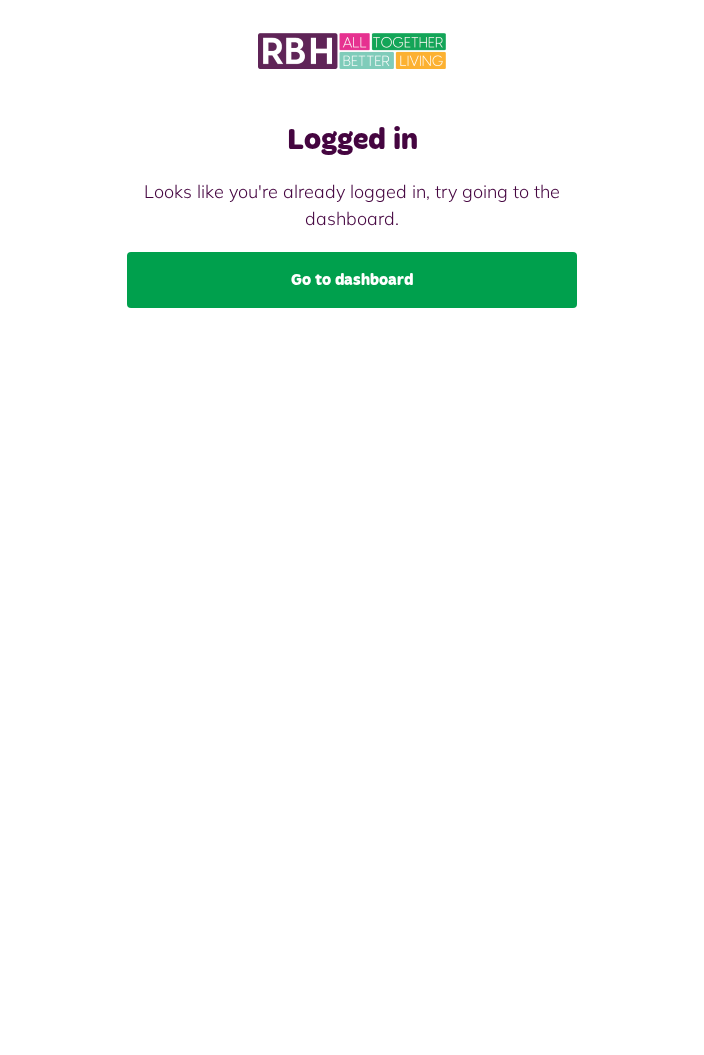 click on "Go to dashboard" at bounding box center (352, 280) 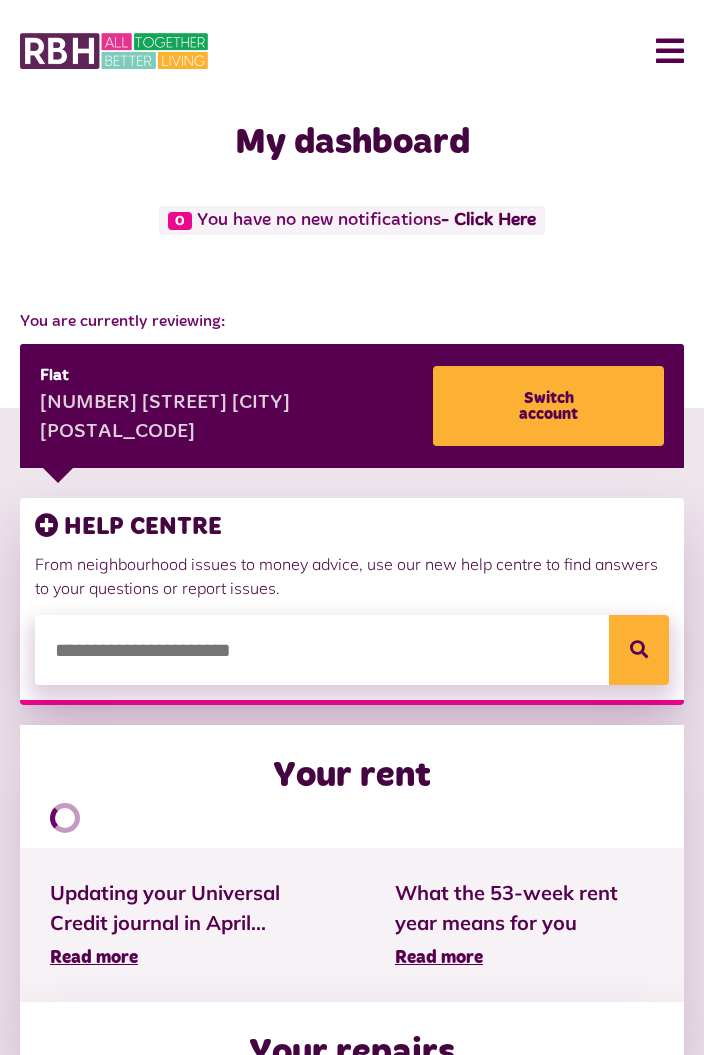 scroll, scrollTop: 0, scrollLeft: 0, axis: both 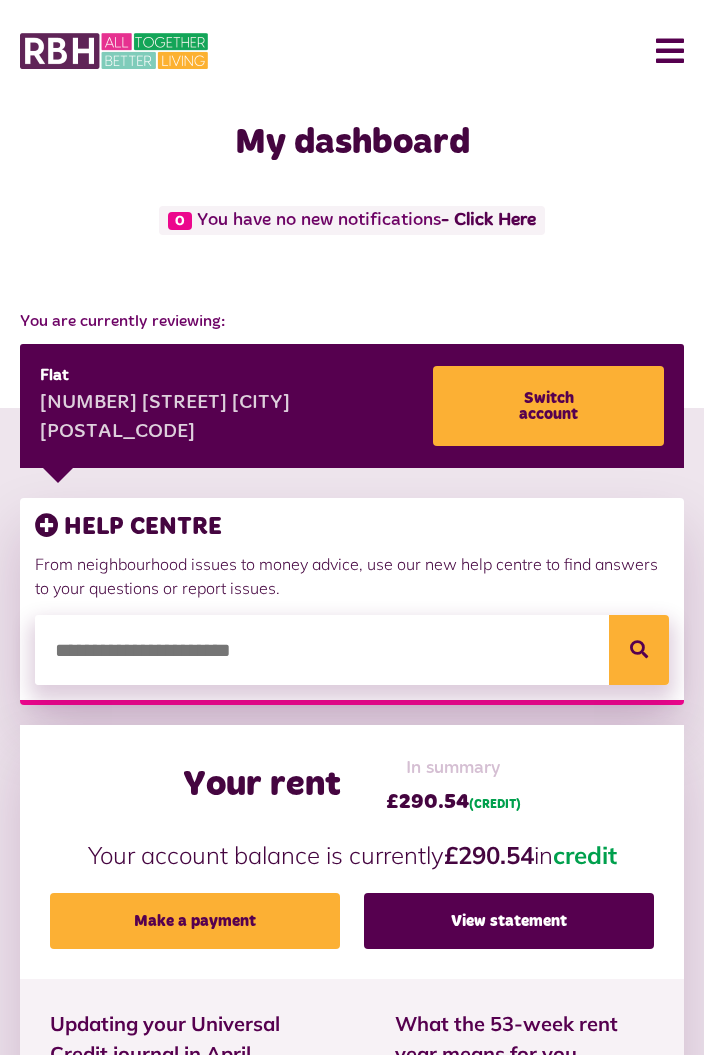 click on "Your account balance is currently  £290.54  in  credit" at bounding box center (352, 855) 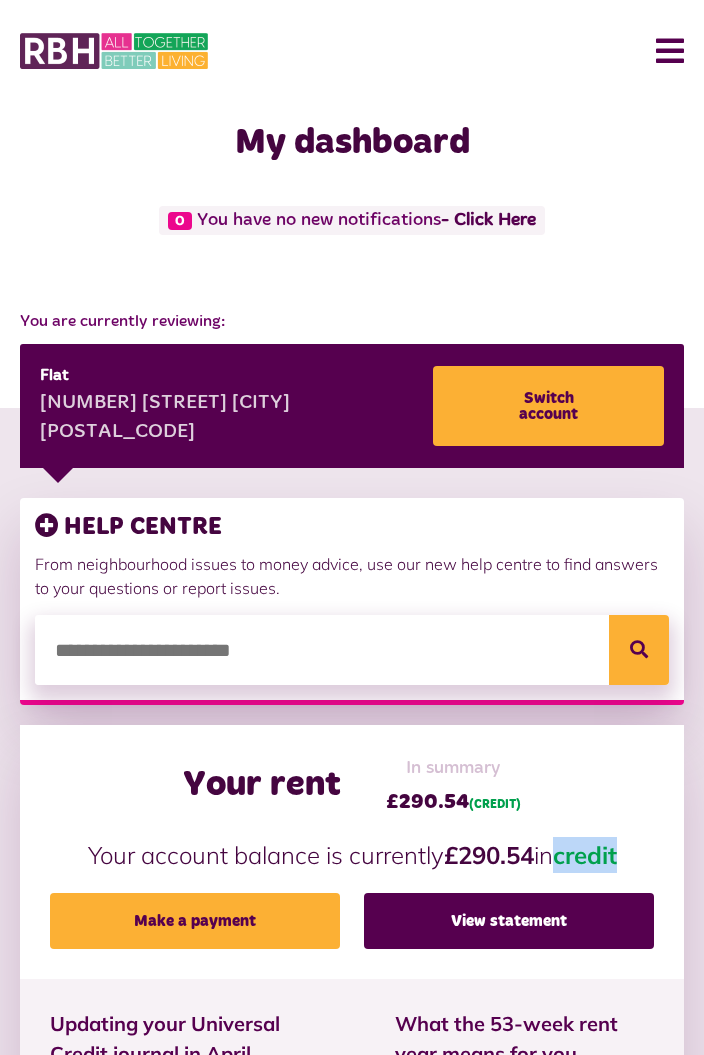 click on "Your rent
In summary
£290.54  (CREDIT)" at bounding box center (352, 786) 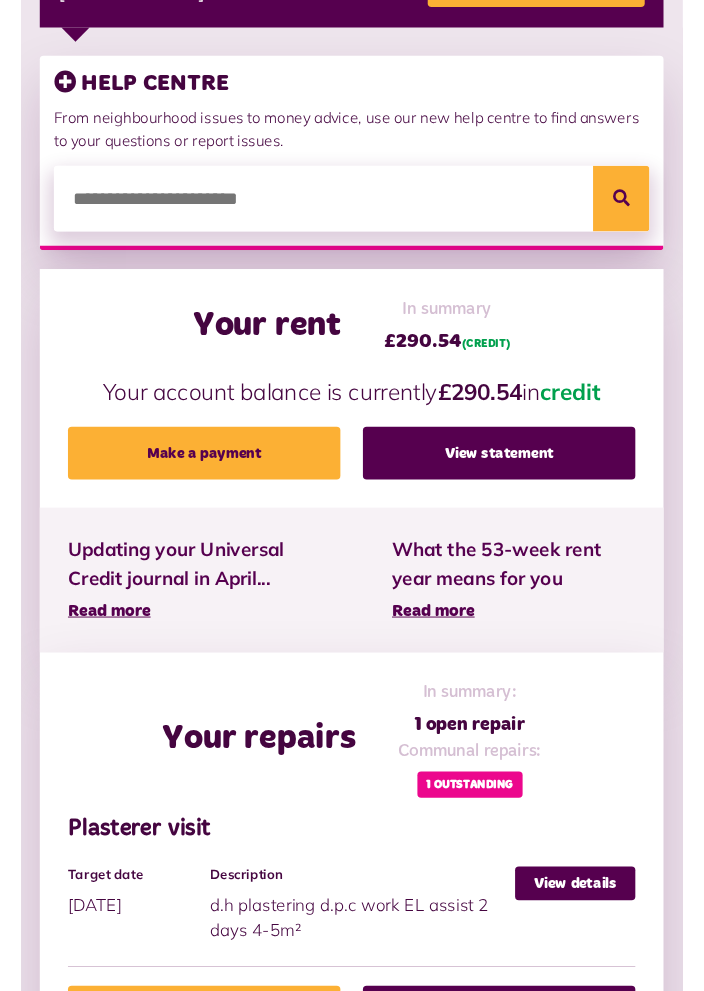 scroll, scrollTop: 446, scrollLeft: 0, axis: vertical 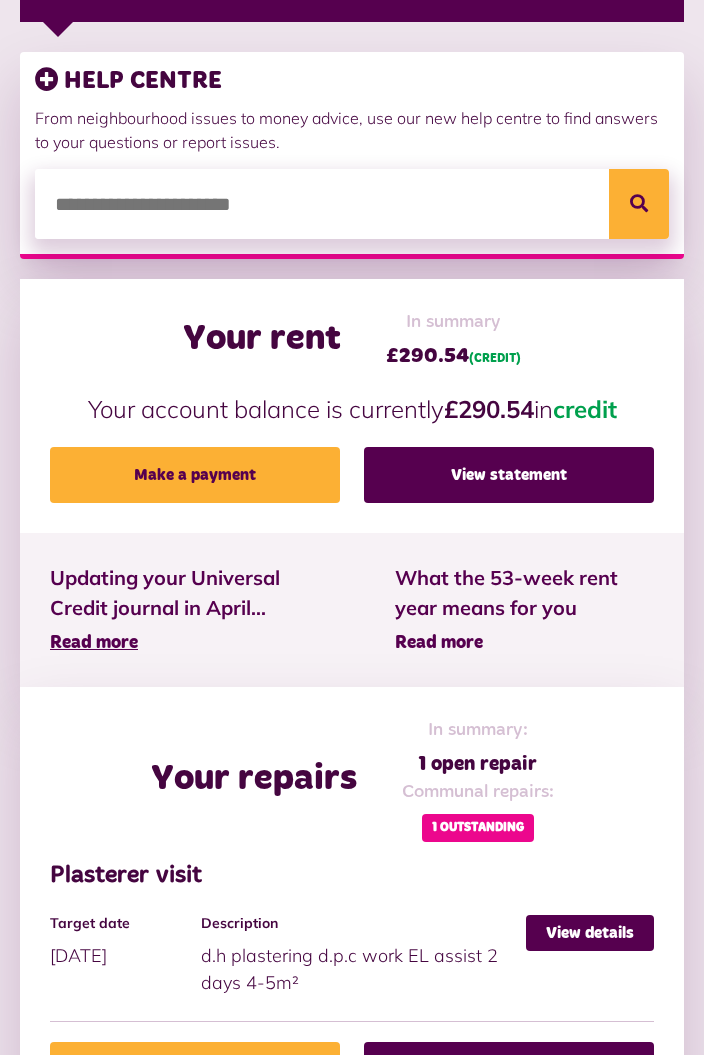 click on "Read more" at bounding box center (439, 643) 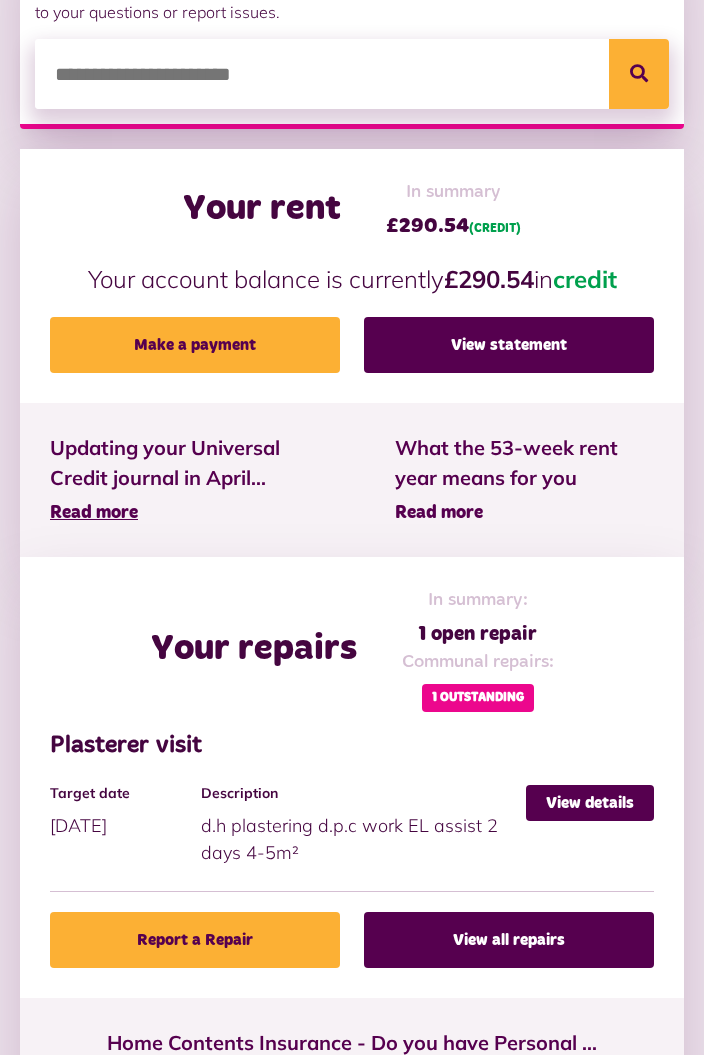 scroll, scrollTop: 550, scrollLeft: 0, axis: vertical 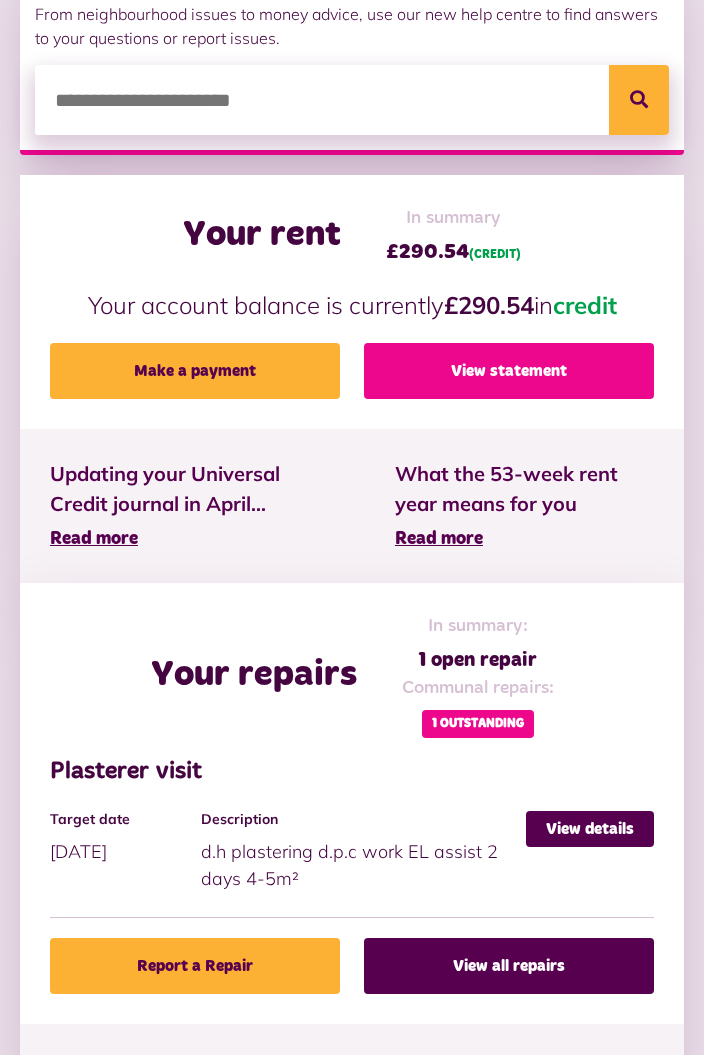 click on "View statement" at bounding box center (509, 371) 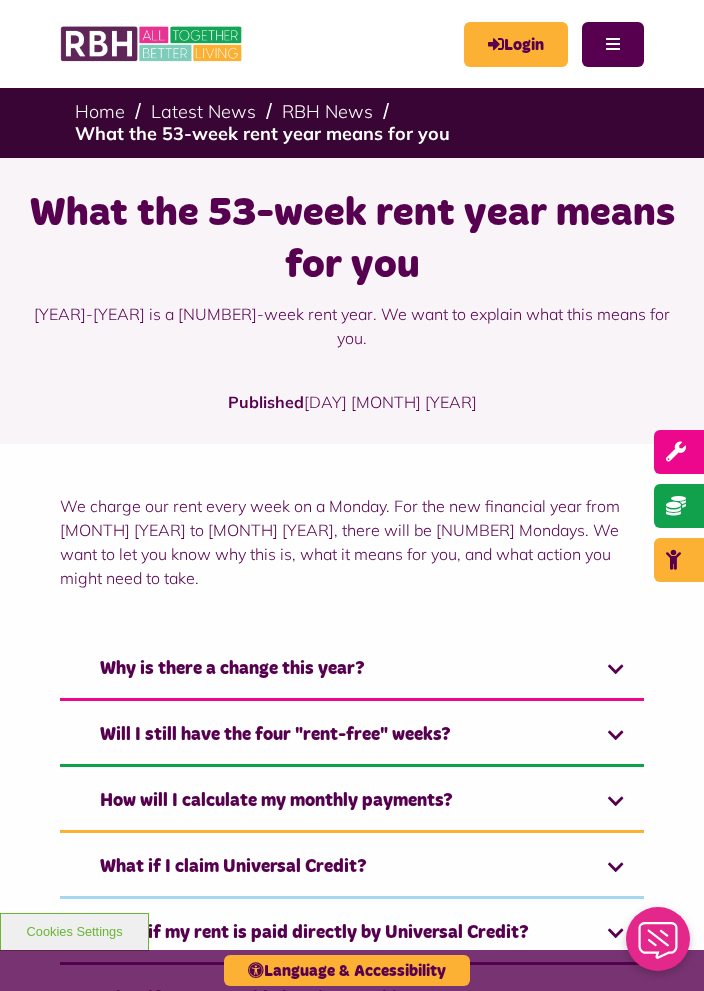 scroll, scrollTop: 0, scrollLeft: 0, axis: both 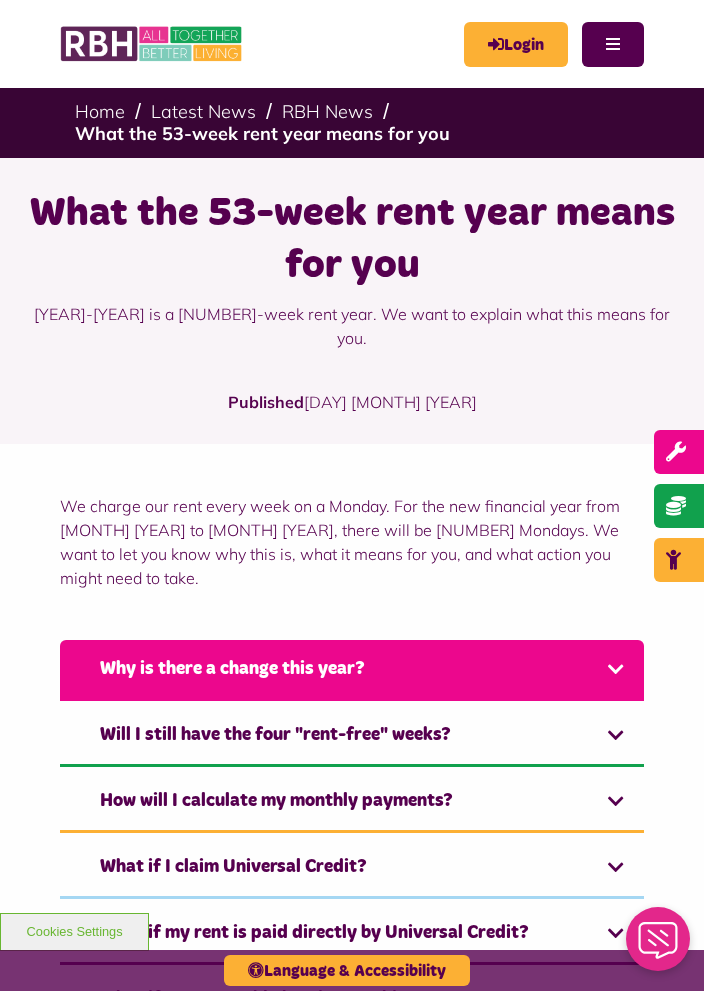 click on "Why is there a change this year?" at bounding box center (352, 670) 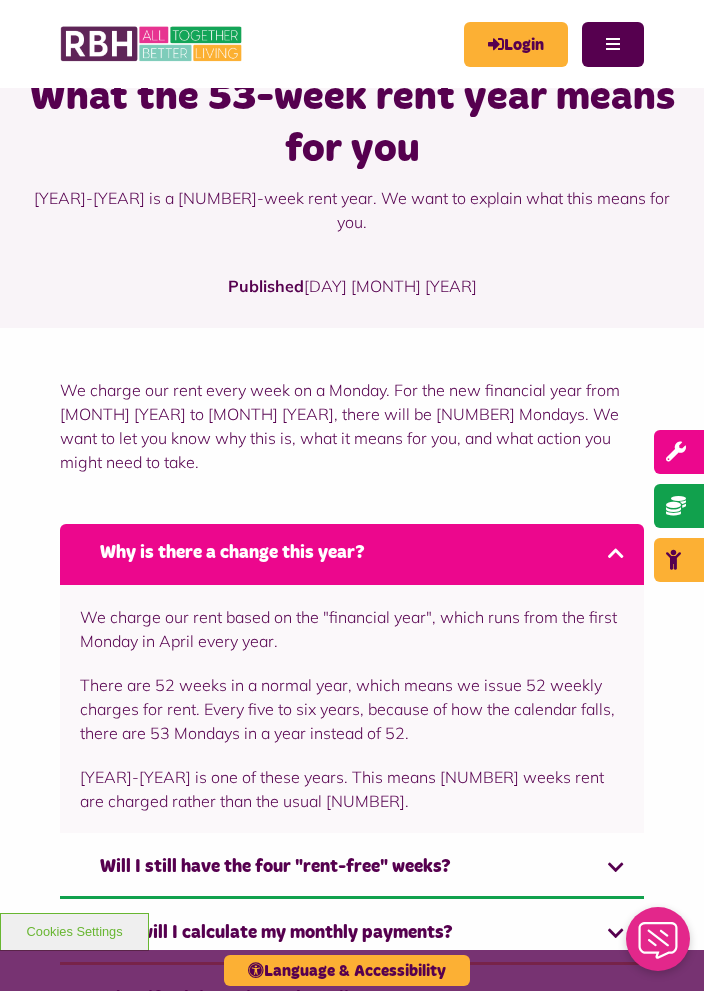 scroll, scrollTop: 134, scrollLeft: 0, axis: vertical 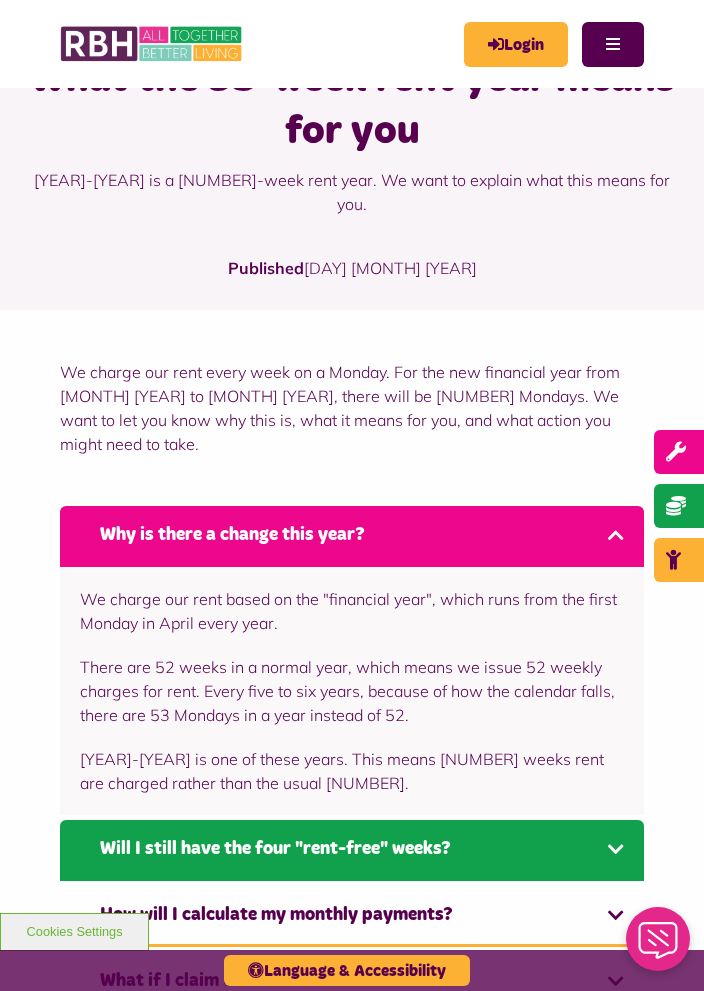 click on "Will I still have the four "rent-free" weeks?" at bounding box center (352, 850) 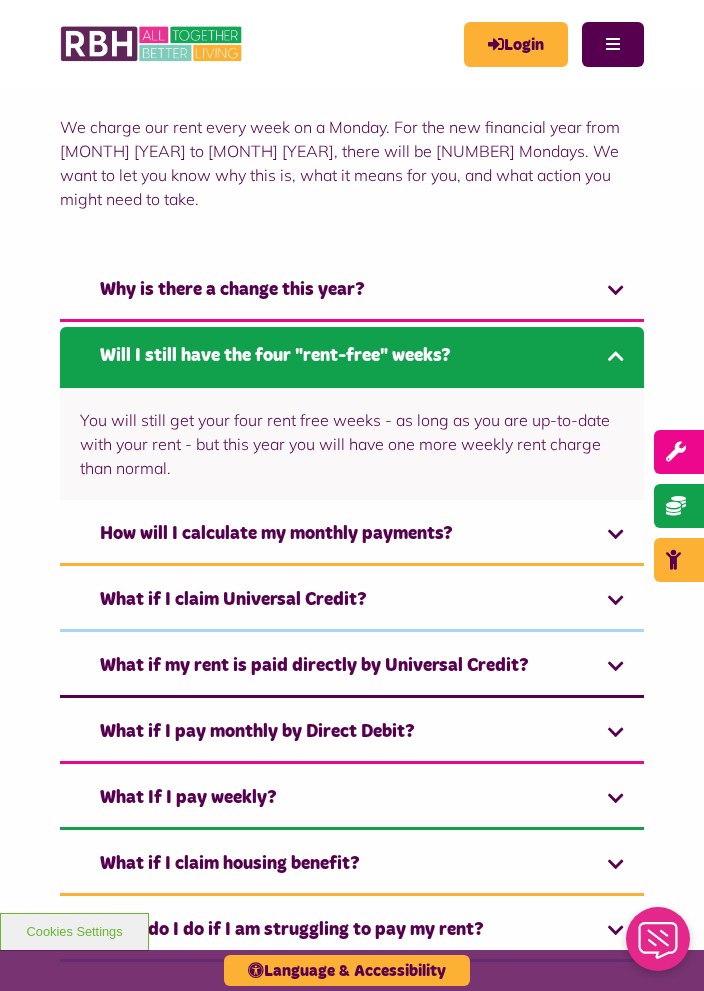 scroll, scrollTop: 379, scrollLeft: 0, axis: vertical 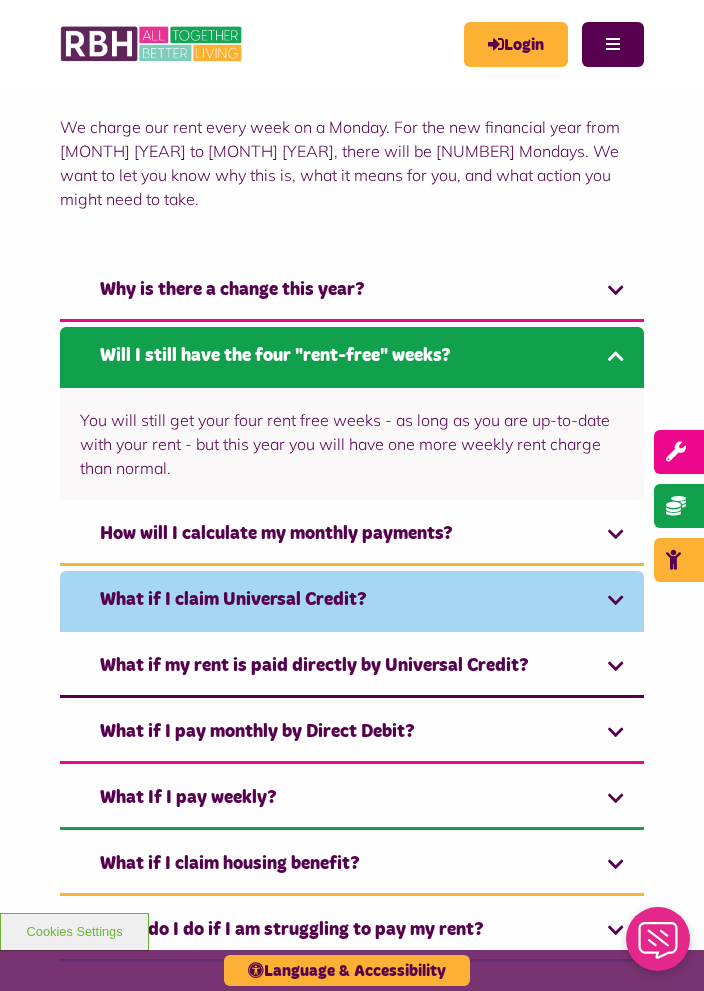 click on "What if I claim Universal Credit?" at bounding box center [352, 601] 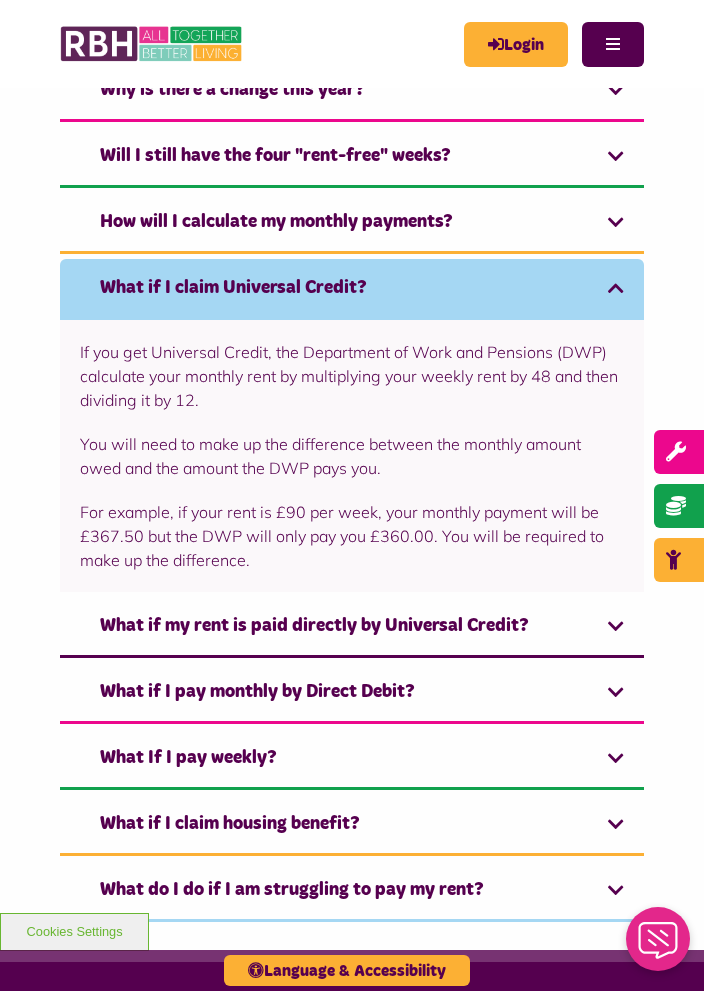 scroll, scrollTop: 574, scrollLeft: 0, axis: vertical 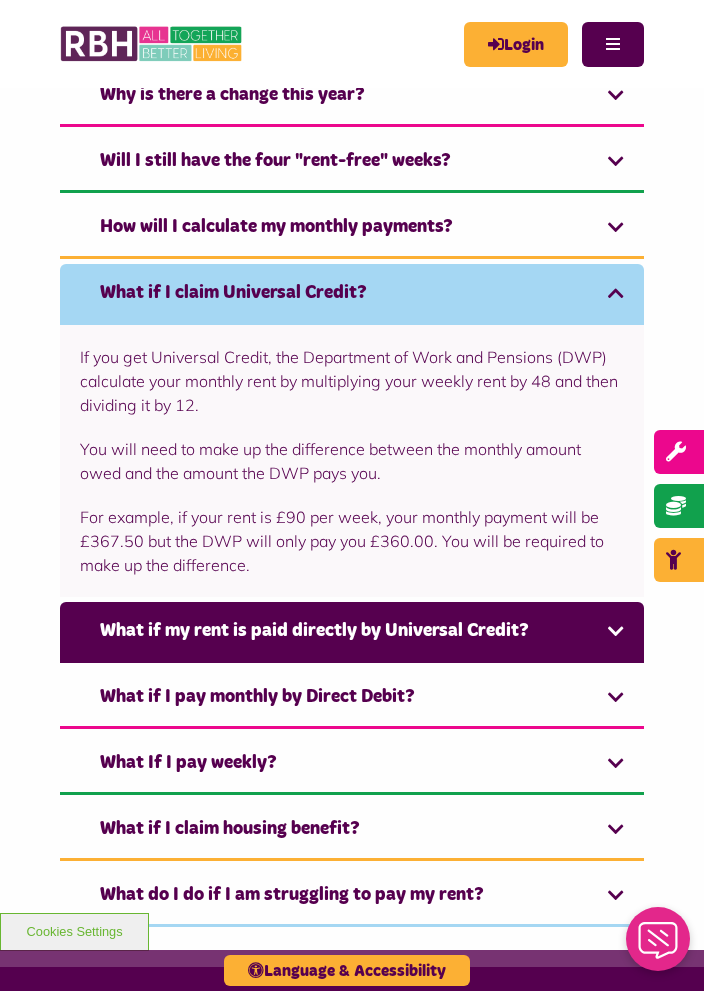 click on "What if my rent is paid directly by Universal Credit?" at bounding box center [352, 632] 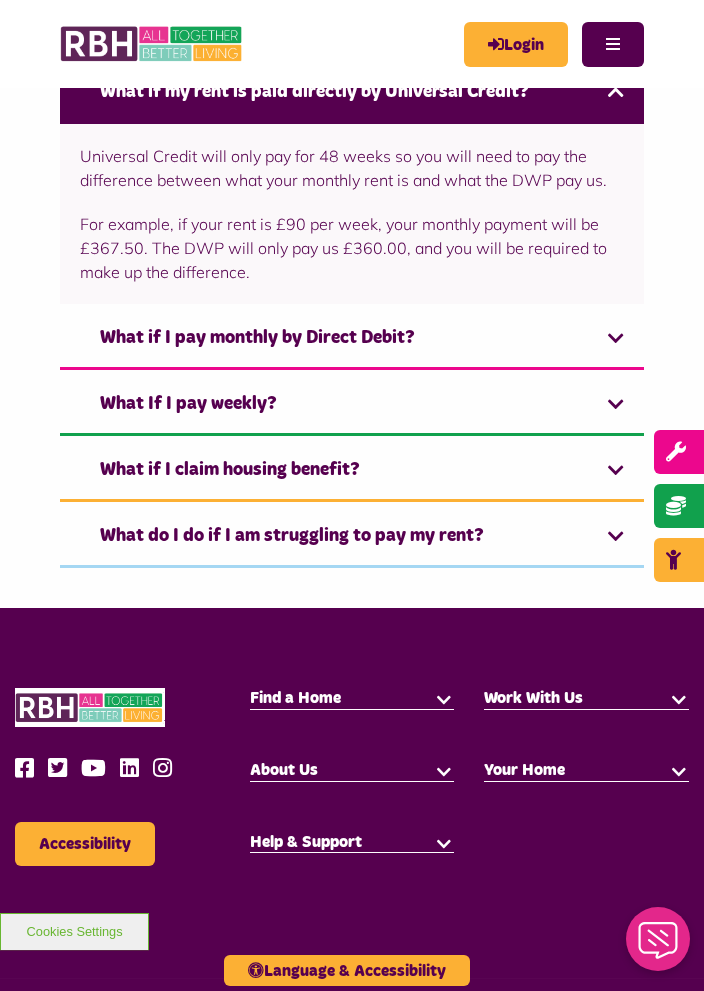 scroll, scrollTop: 854, scrollLeft: 0, axis: vertical 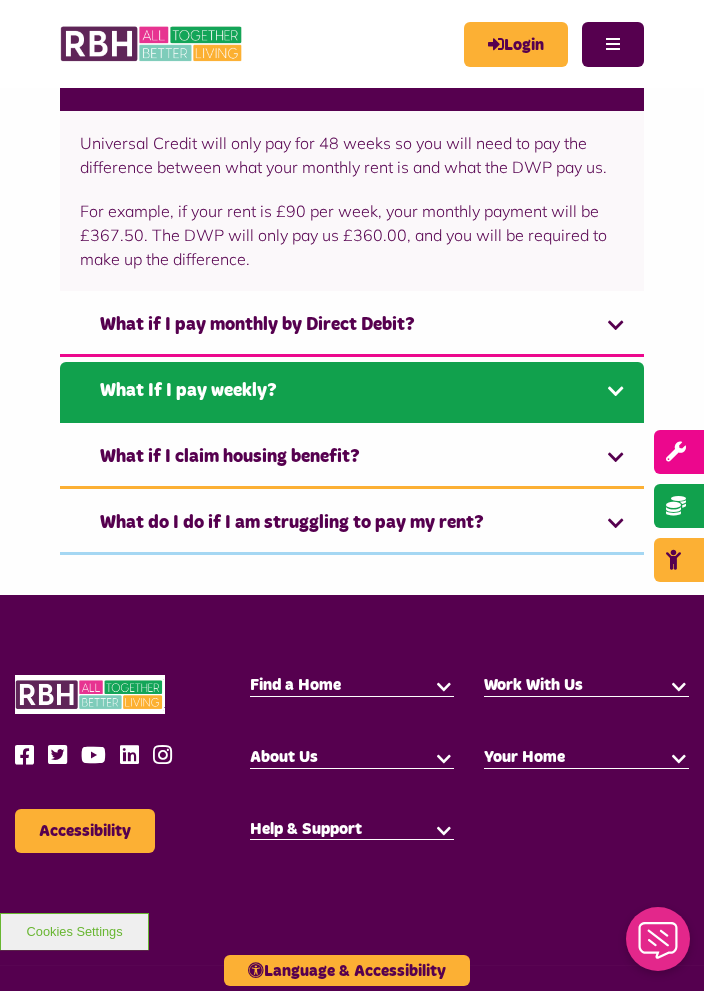 click on "What If I pay weekly?" at bounding box center (352, 392) 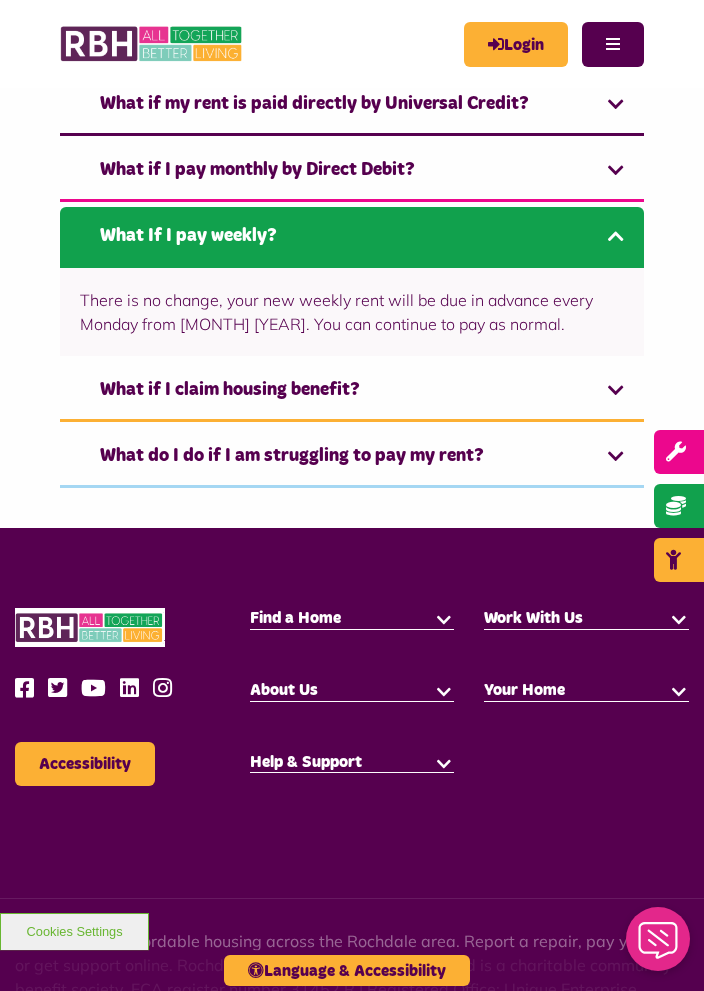 scroll, scrollTop: 826, scrollLeft: 0, axis: vertical 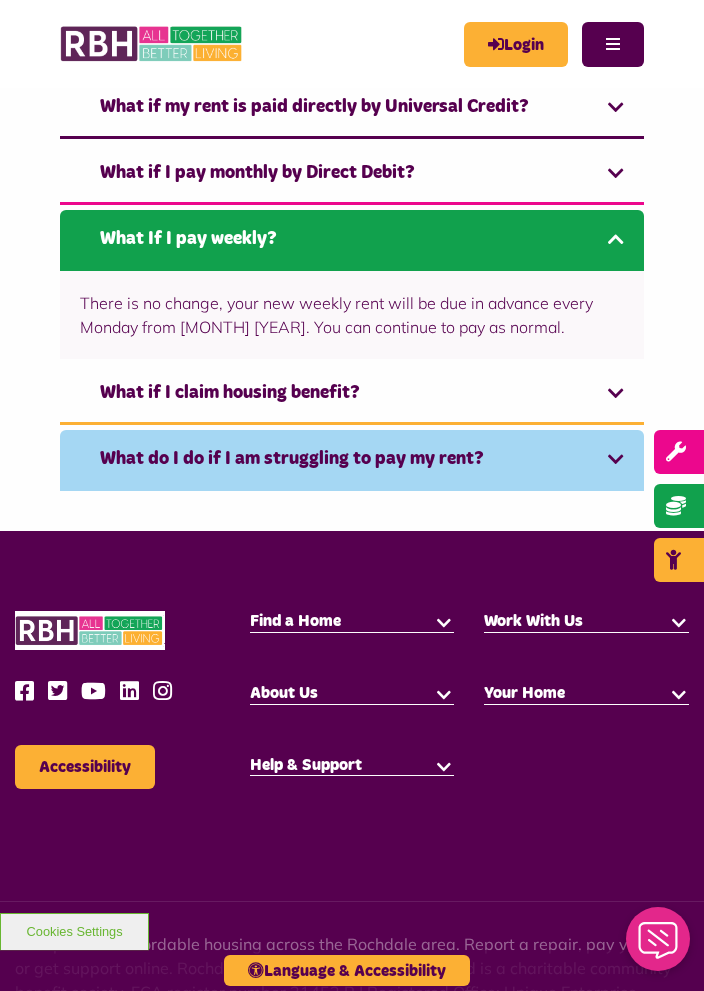 click on "What do I do if I am struggling to pay my rent?" at bounding box center (352, 460) 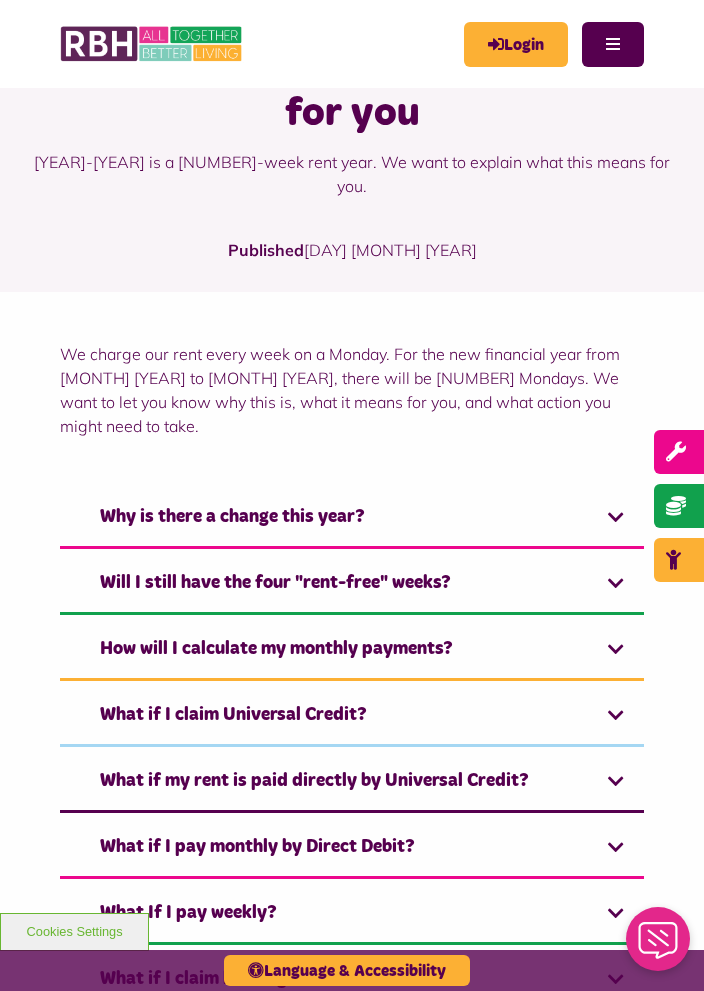 scroll, scrollTop: 0, scrollLeft: 0, axis: both 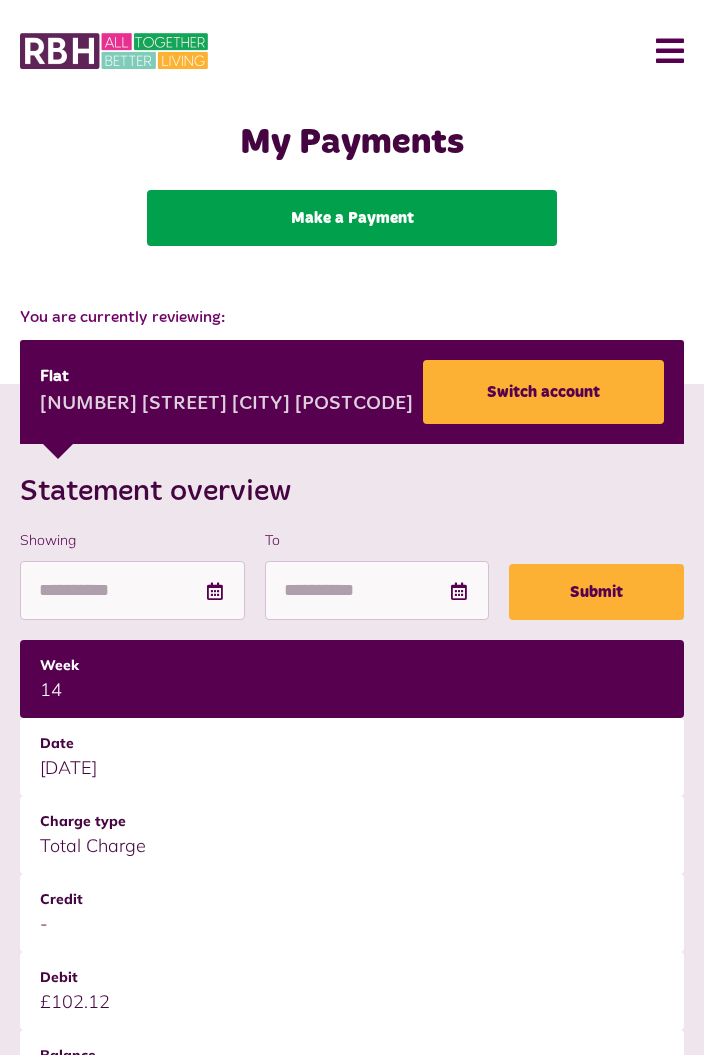 click on "Make a Payment" at bounding box center (352, 218) 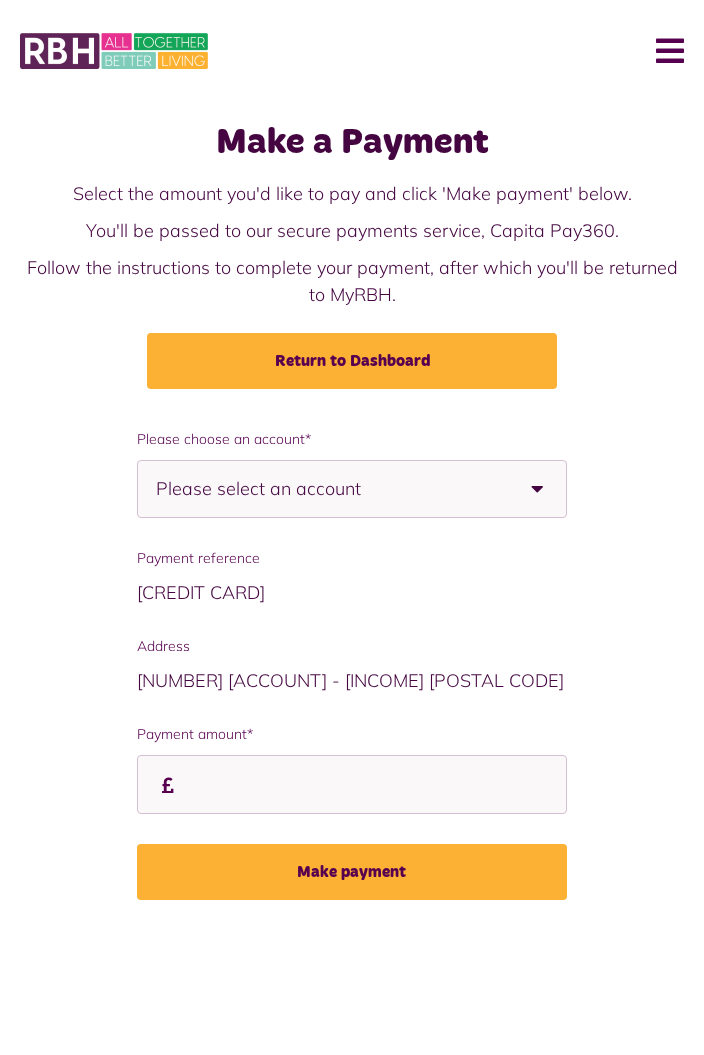 scroll, scrollTop: 0, scrollLeft: 0, axis: both 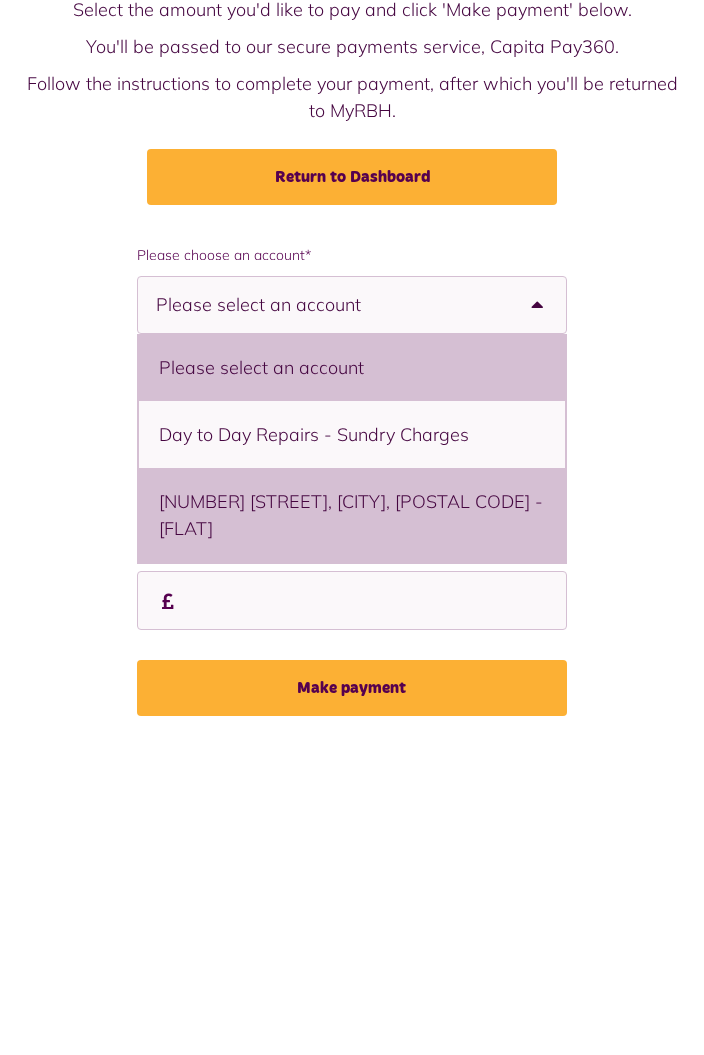 click on "[NUMBER] [STREET], [CITY], [POSTAL CODE] - [FLAT]" at bounding box center (351, 699) 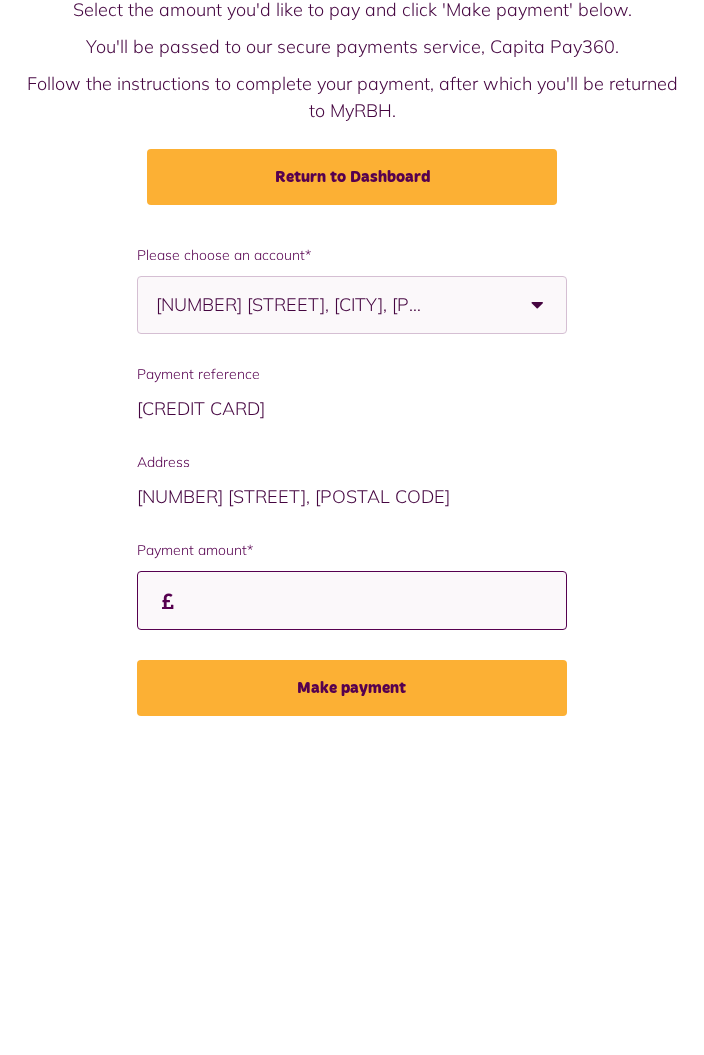 click on "Payment amount*" at bounding box center [0, 0] 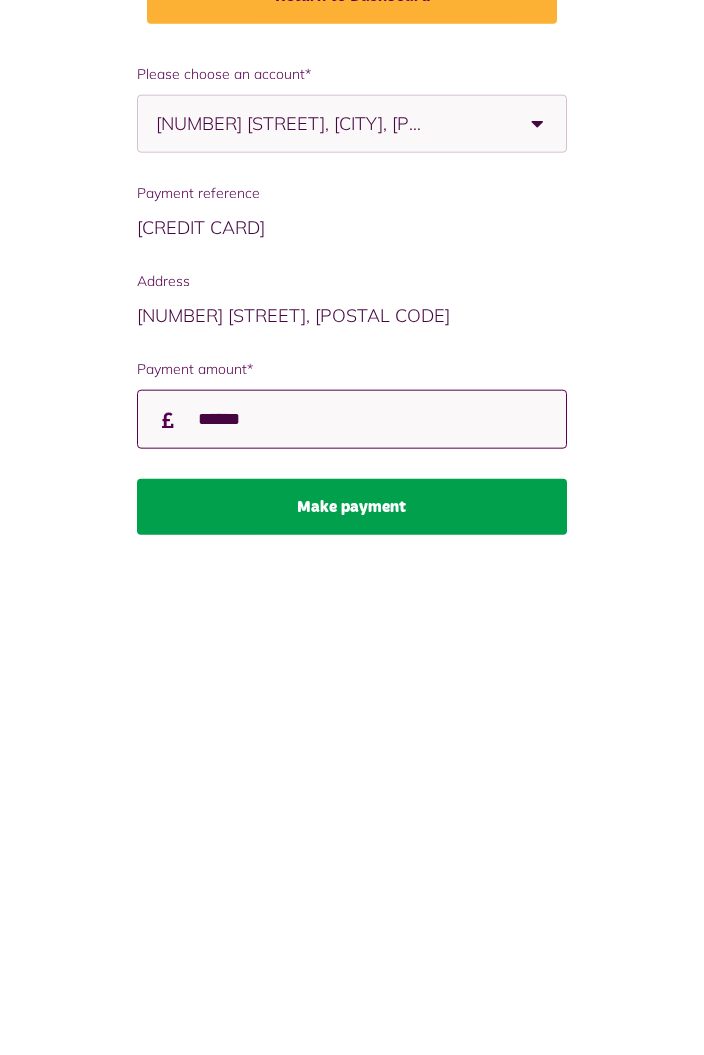 type on "******" 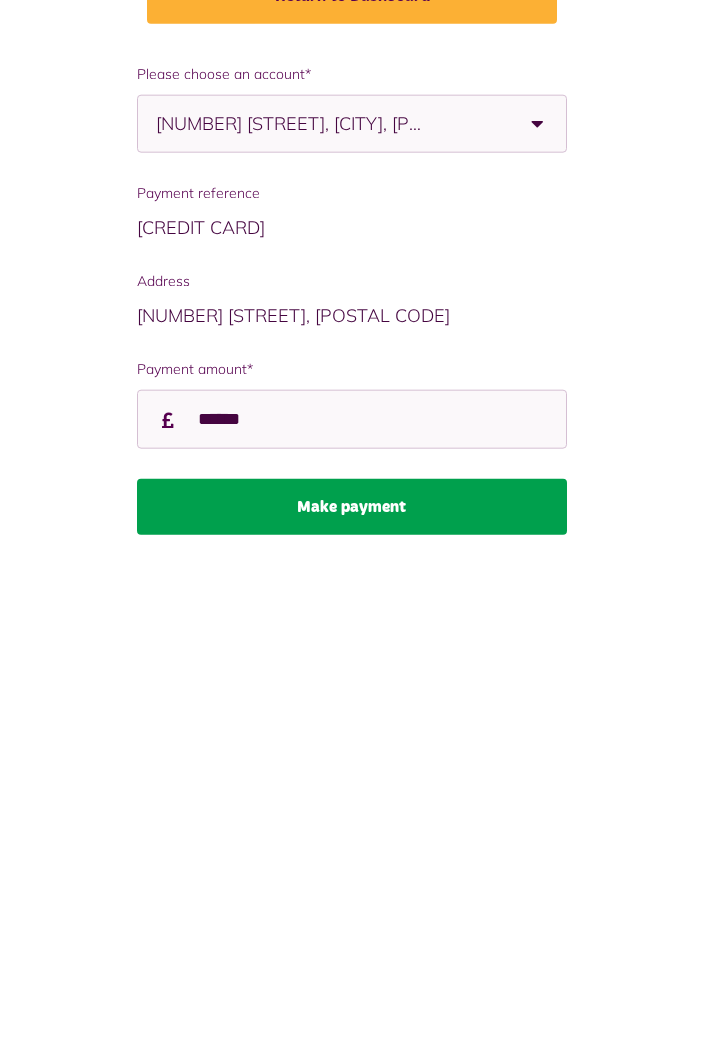 click on "Make payment" at bounding box center [351, 872] 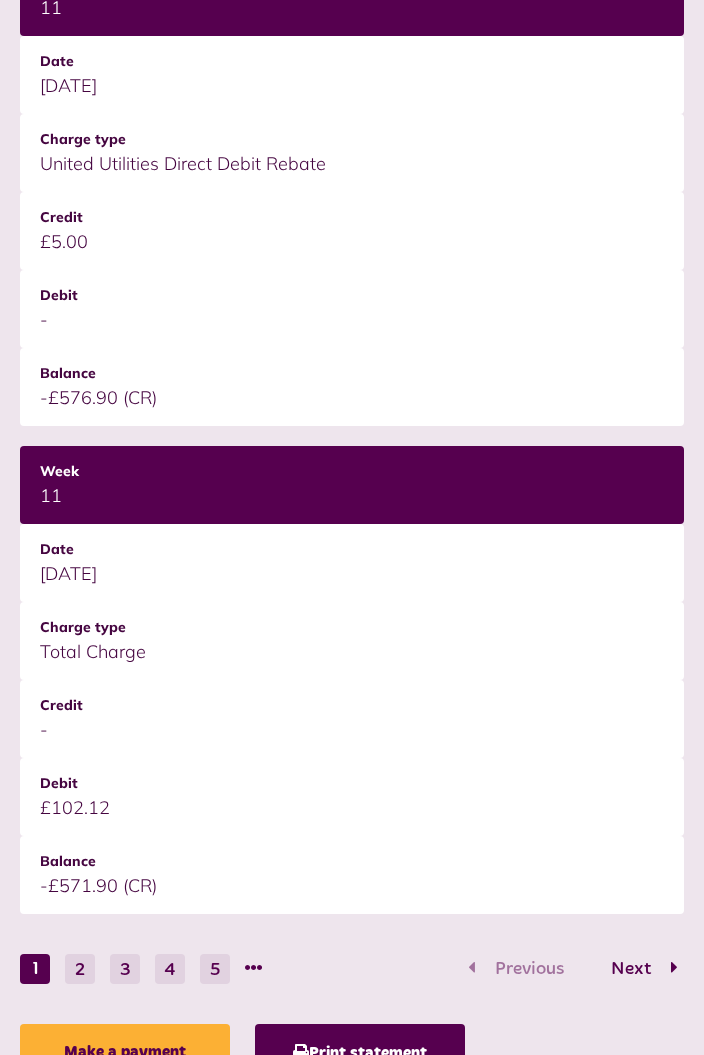 scroll, scrollTop: 2689, scrollLeft: 0, axis: vertical 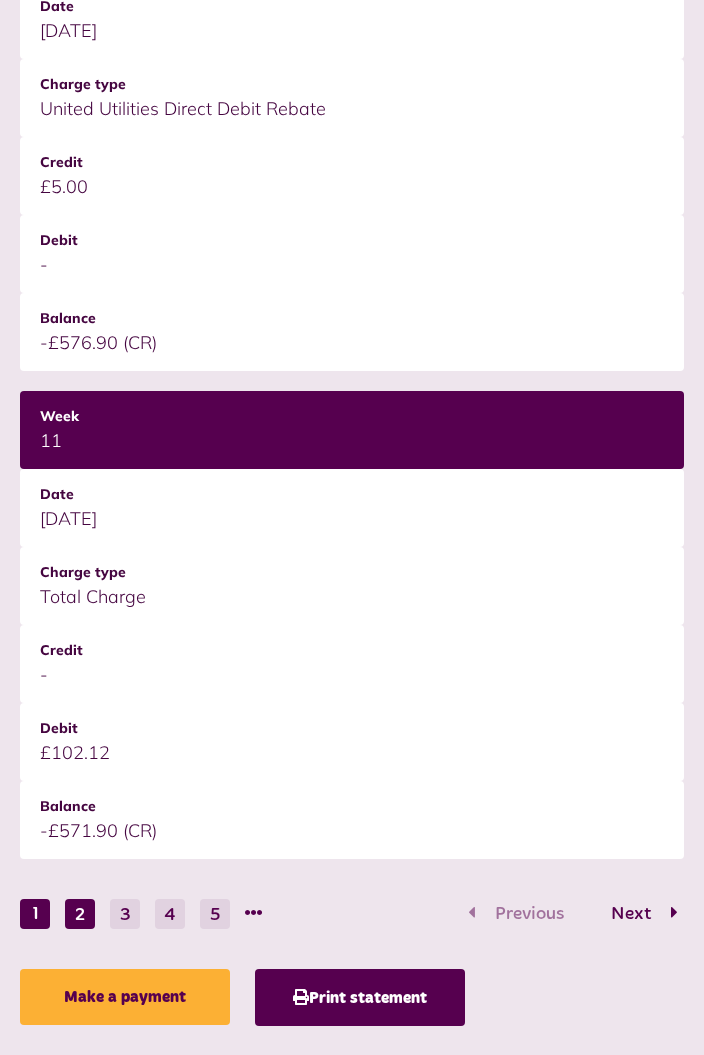 click on "2" at bounding box center [80, 914] 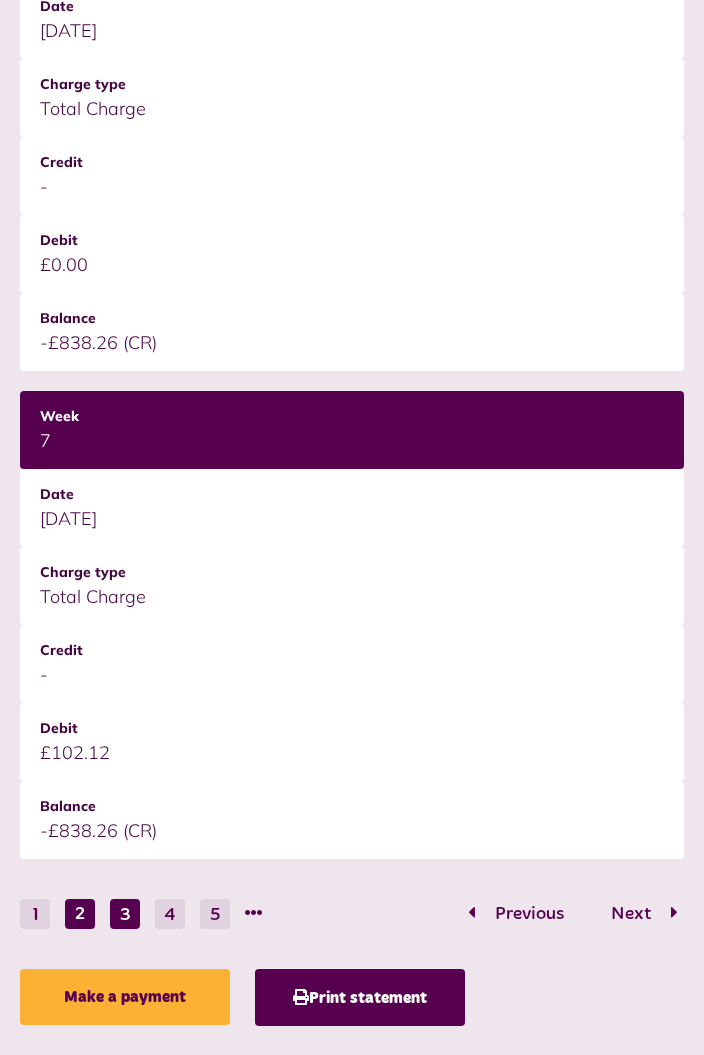 click on "3" at bounding box center [125, 914] 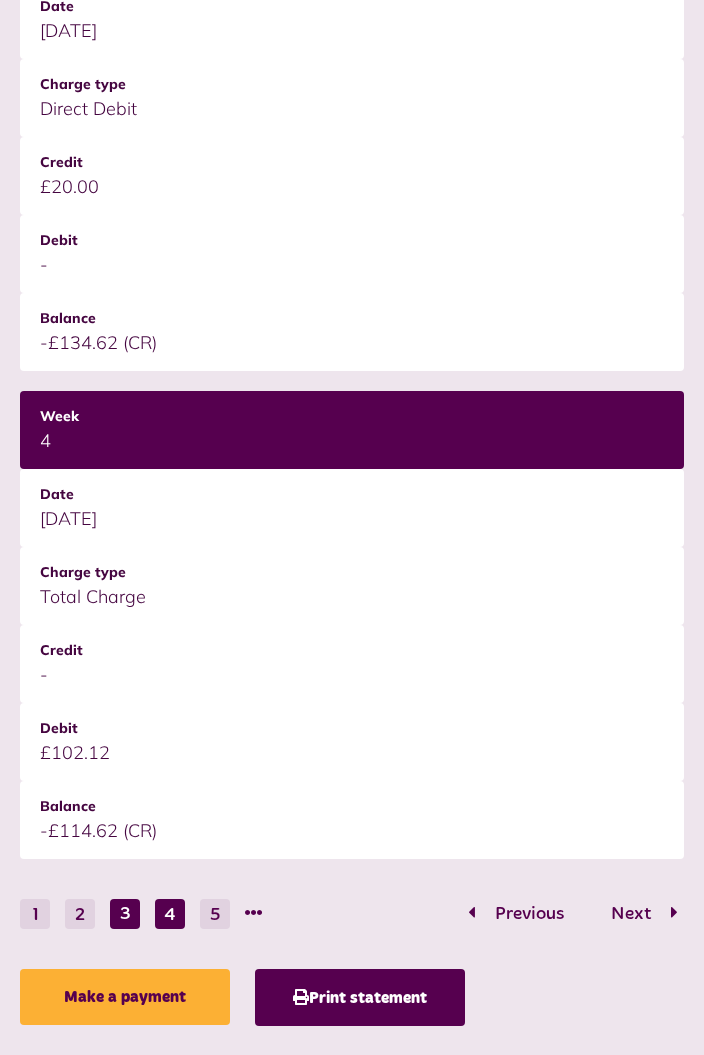 click on "4" at bounding box center [170, 914] 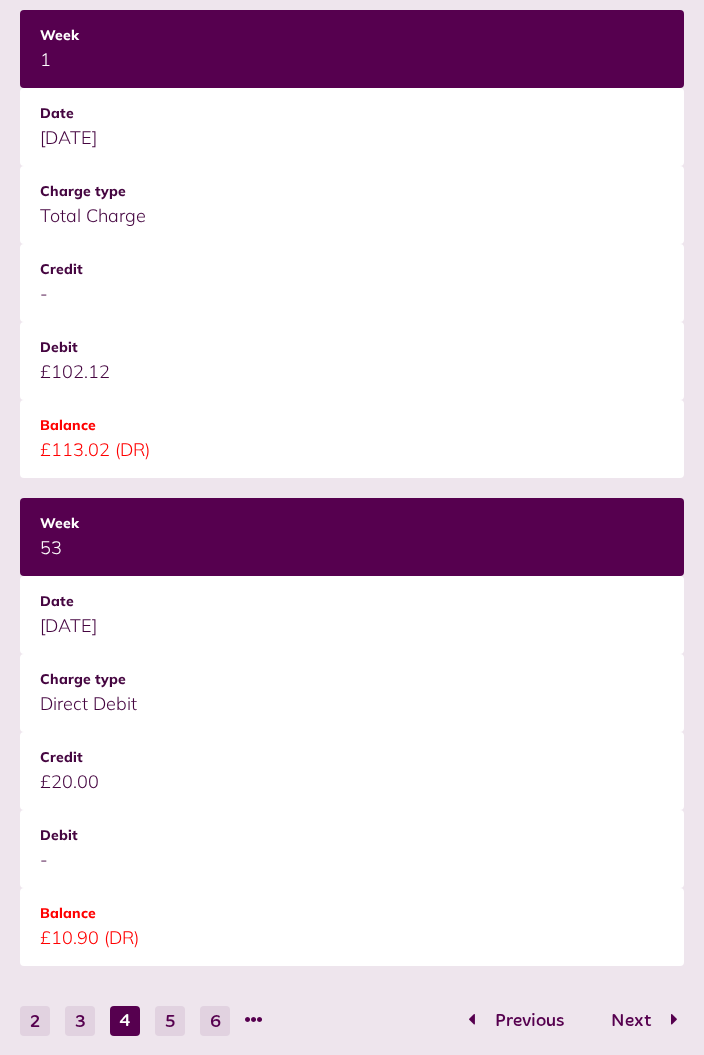 scroll, scrollTop: 2580, scrollLeft: 0, axis: vertical 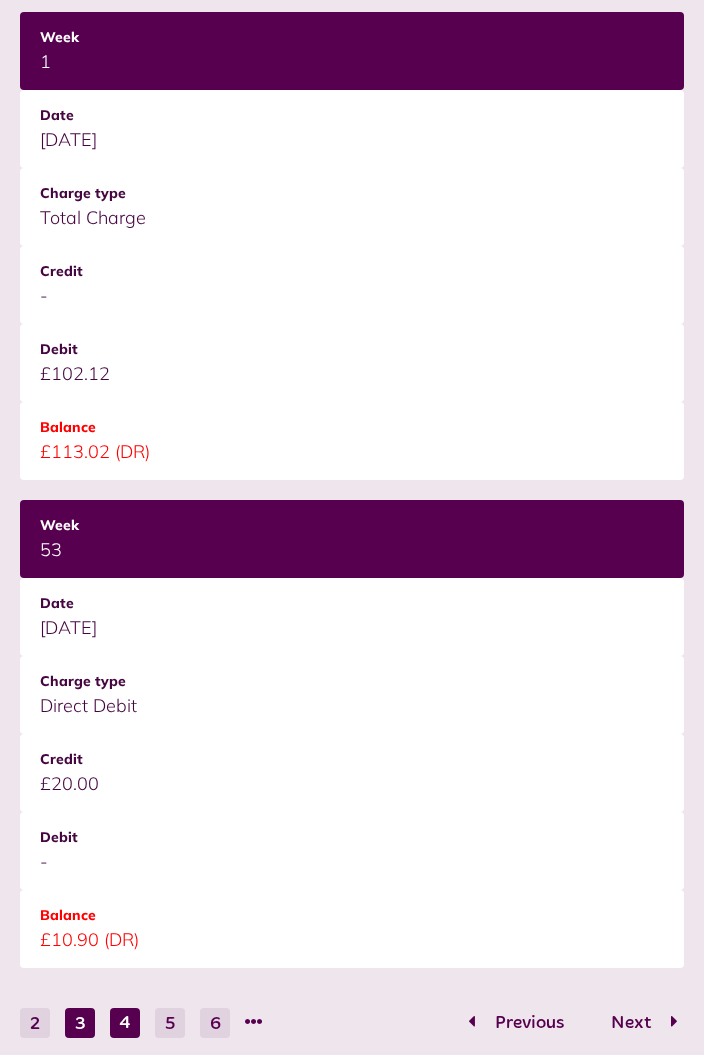 click on "3" at bounding box center (80, 1023) 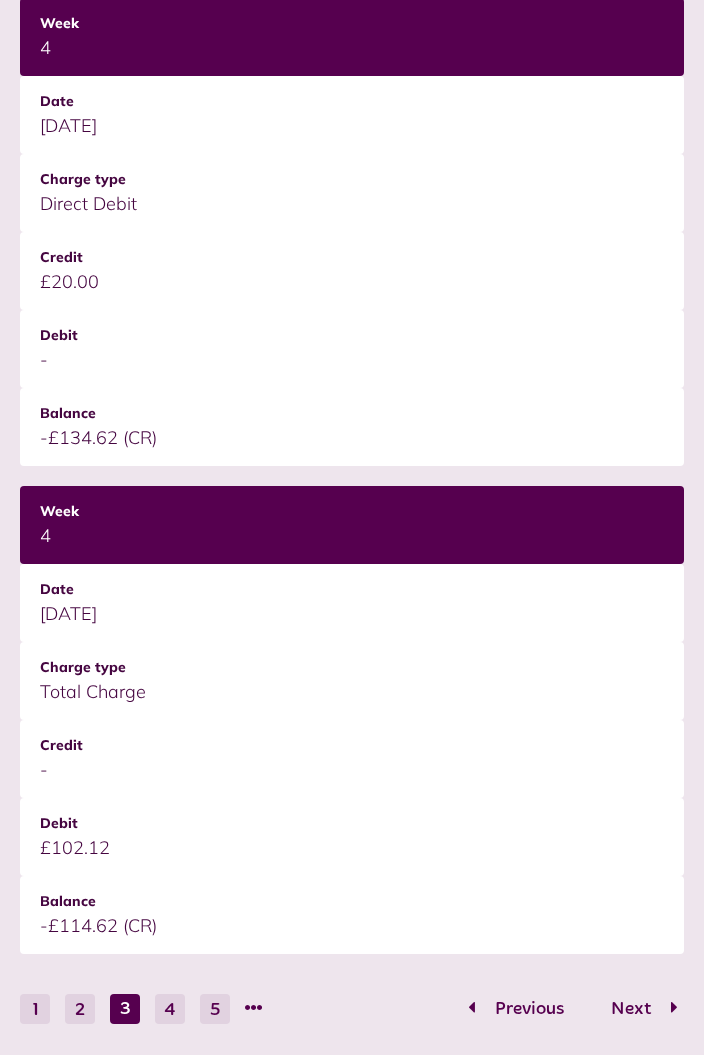 scroll, scrollTop: 2595, scrollLeft: 0, axis: vertical 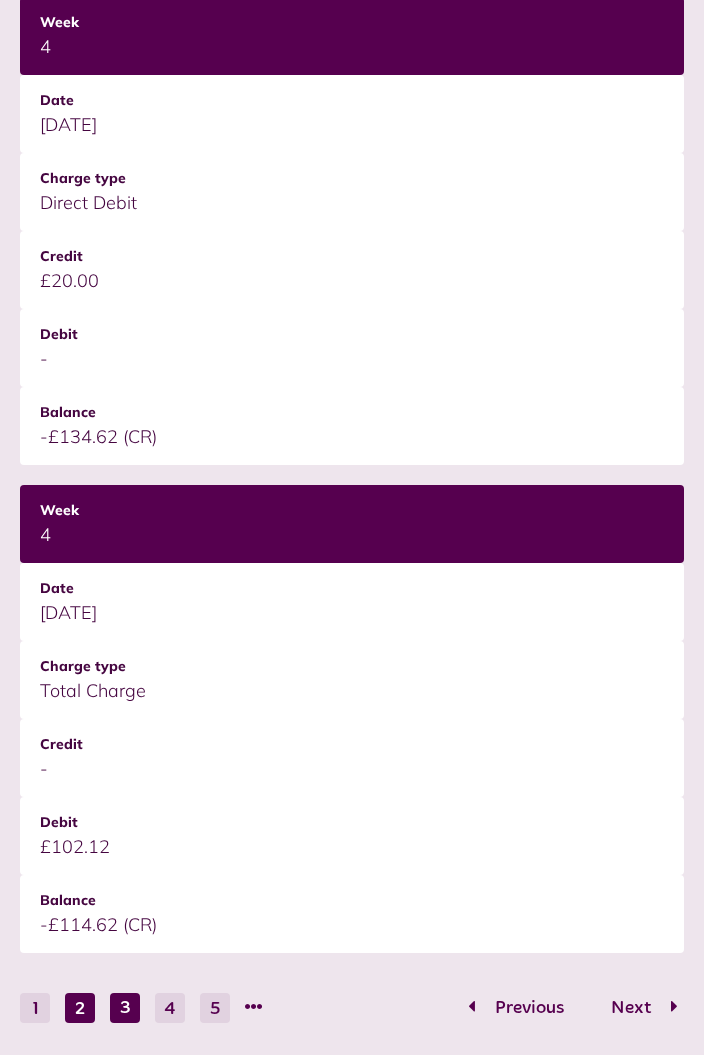 click on "2" at bounding box center [80, 1008] 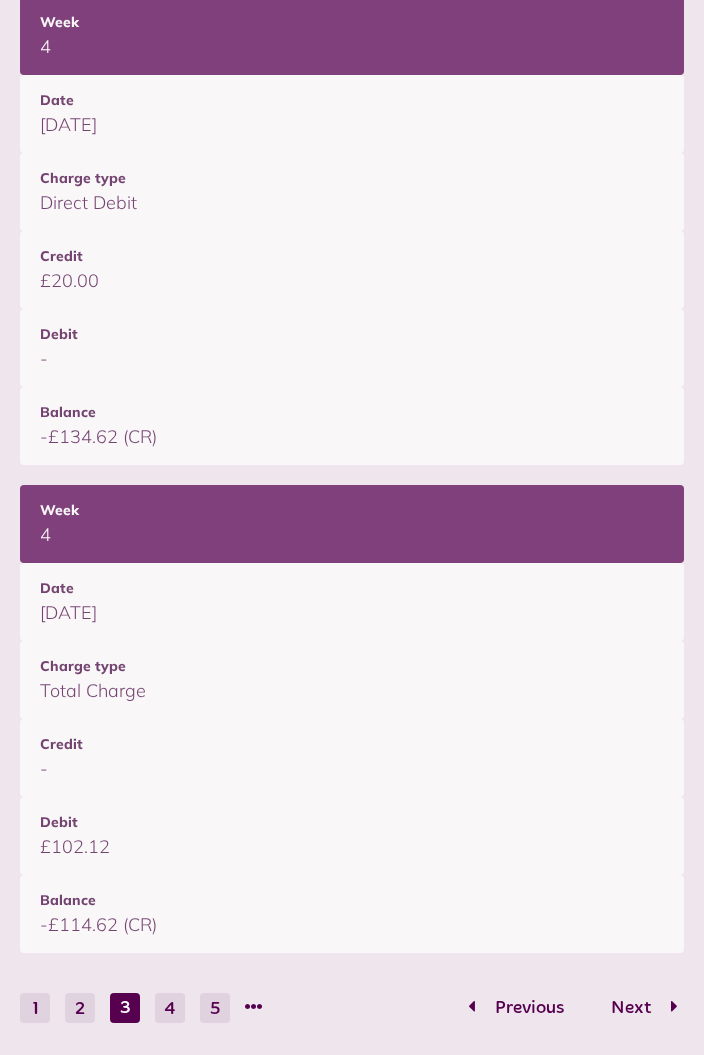 click on "Statement overview
Showing
To
Submit
Week
Date
Charge type
Credit
Debit
Balance
-- -- --" at bounding box center (352, -496) 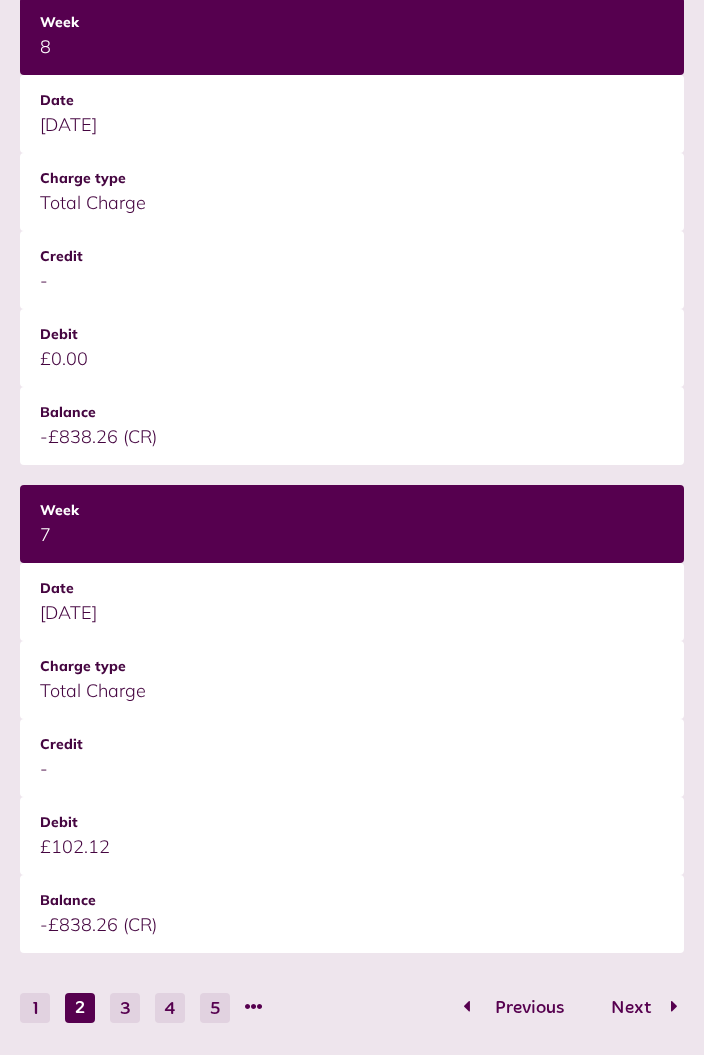 click on "Previous" at bounding box center (529, 1008) 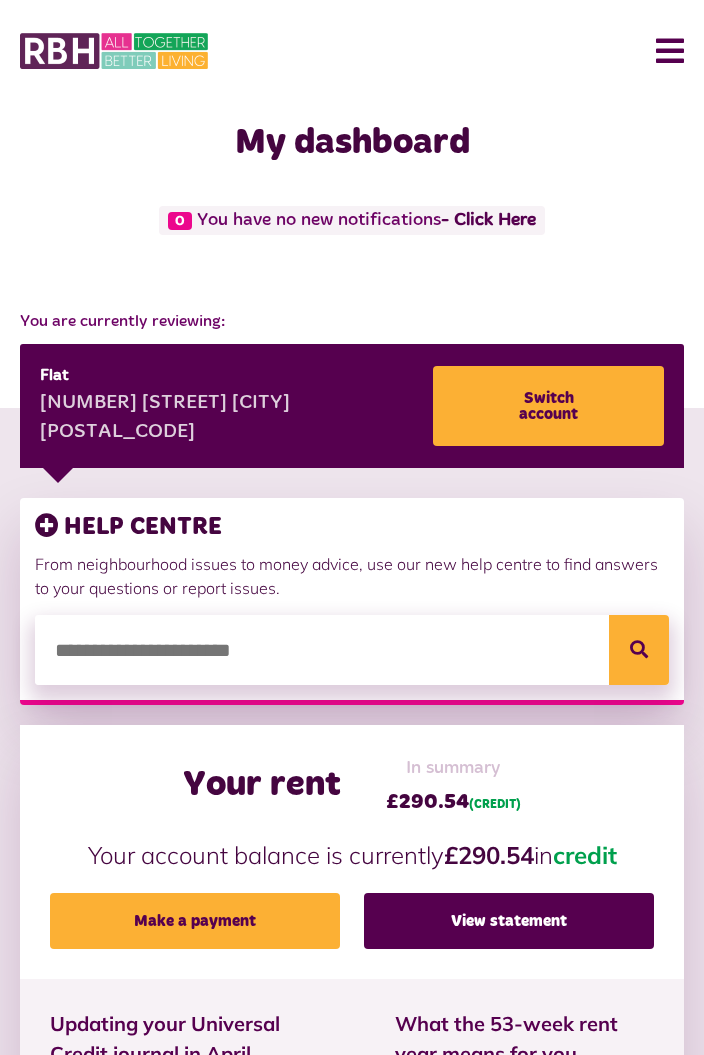 scroll, scrollTop: 548, scrollLeft: 0, axis: vertical 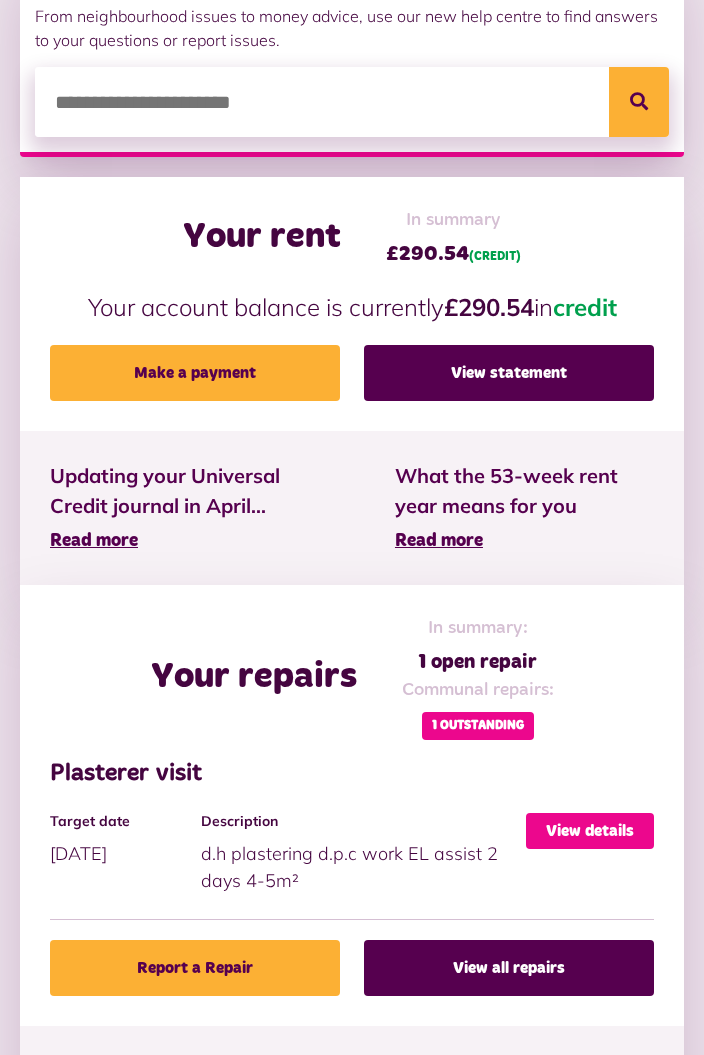 click on "View details" at bounding box center [590, 831] 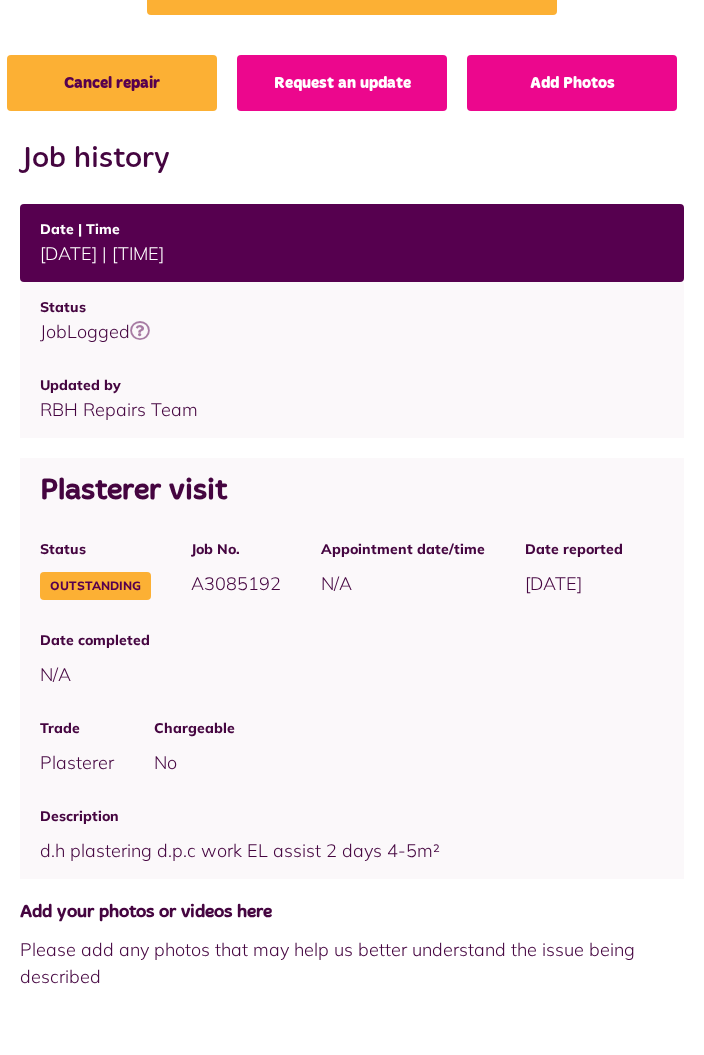 scroll, scrollTop: 233, scrollLeft: 0, axis: vertical 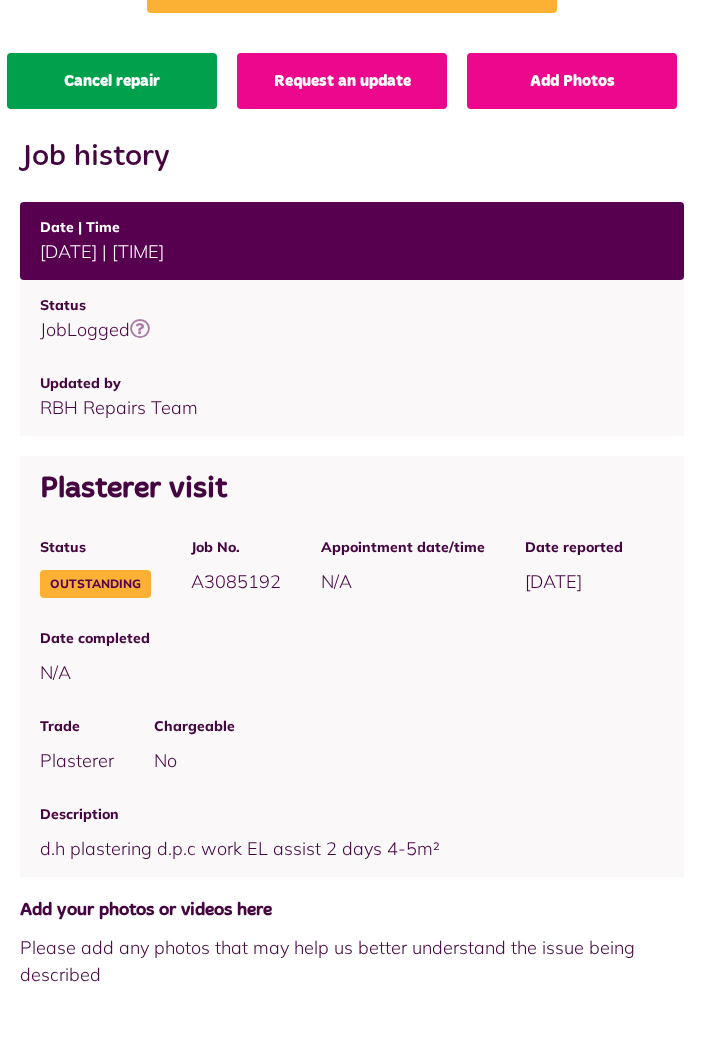 click on "Cancel repair" at bounding box center (112, 81) 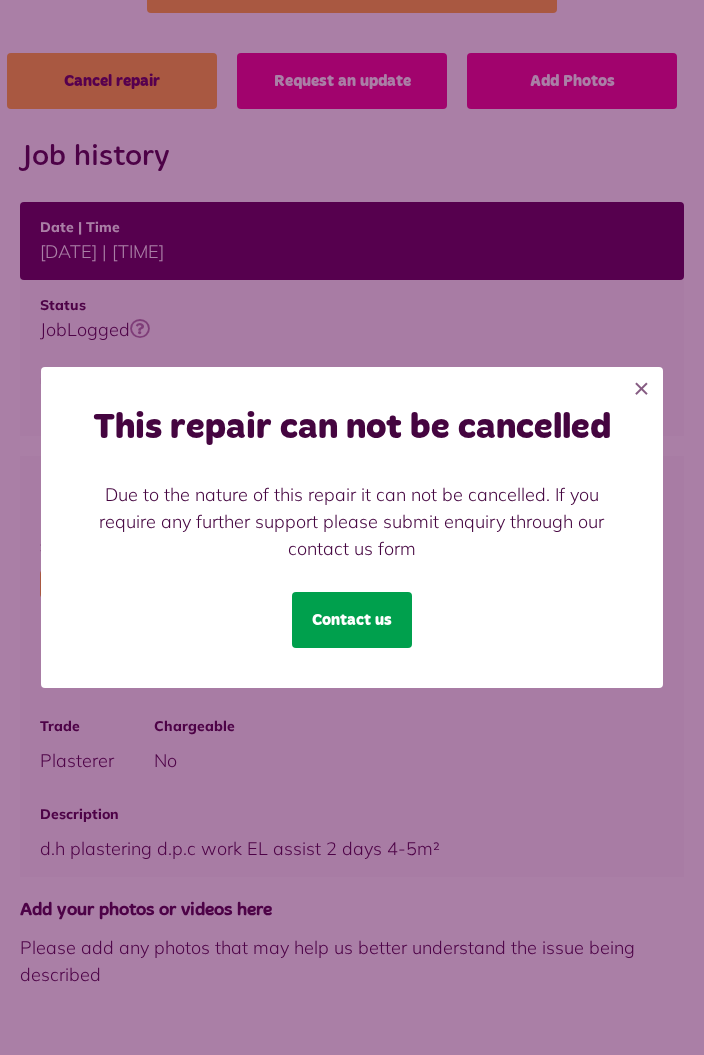 click on "Contact us" at bounding box center [352, 620] 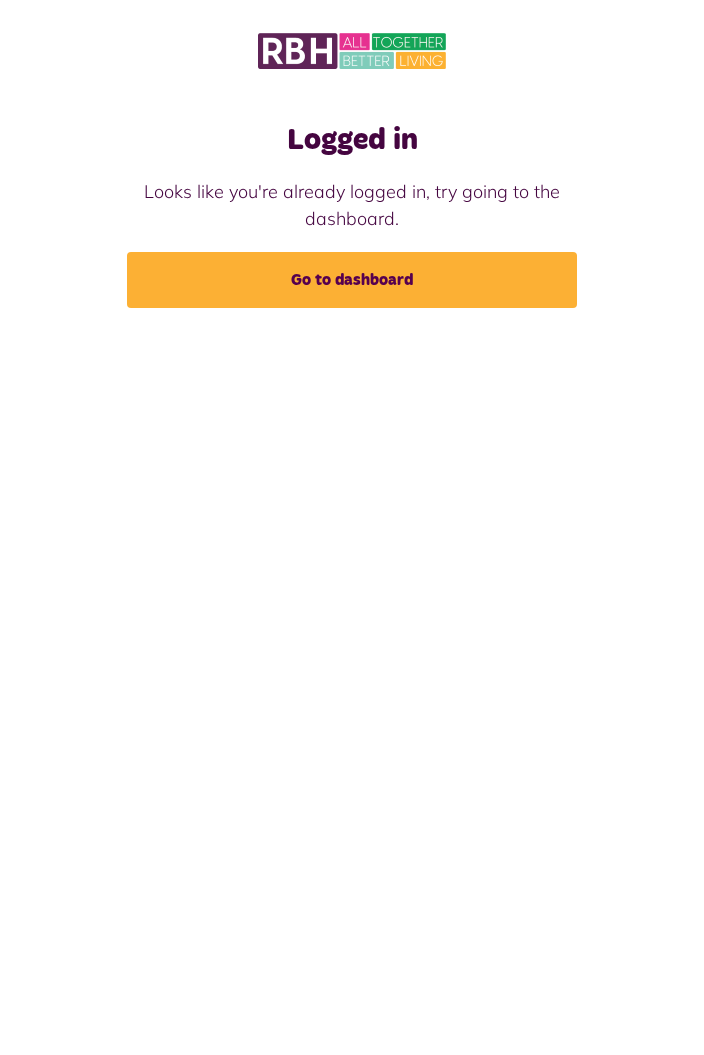 scroll, scrollTop: 0, scrollLeft: 0, axis: both 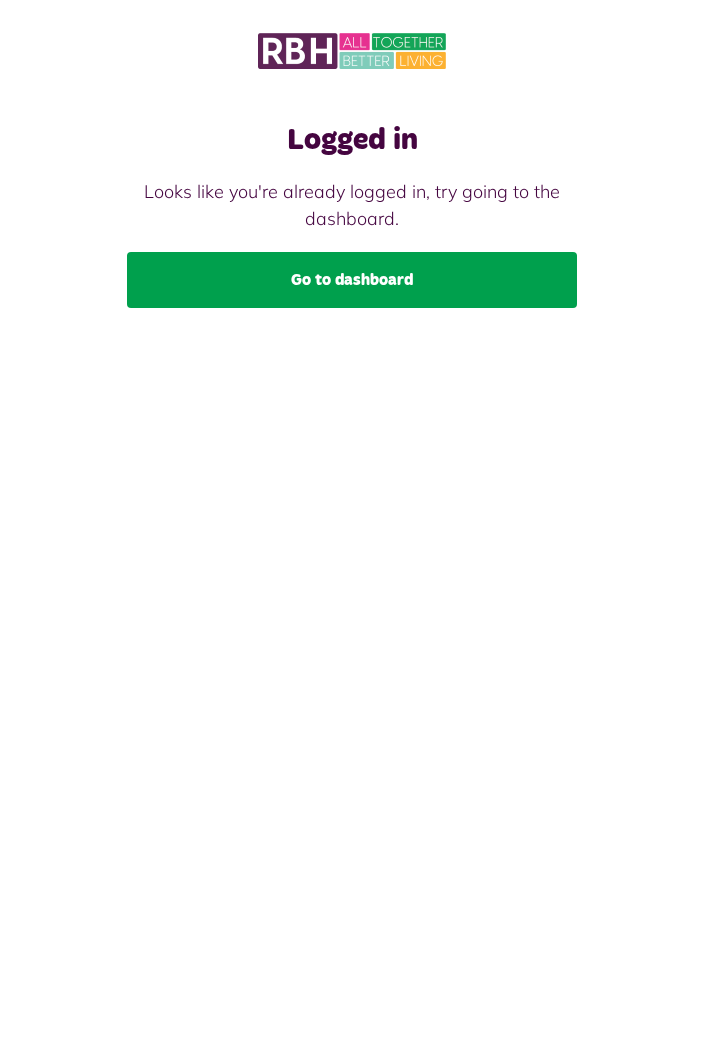 click on "Go to dashboard" at bounding box center (352, 280) 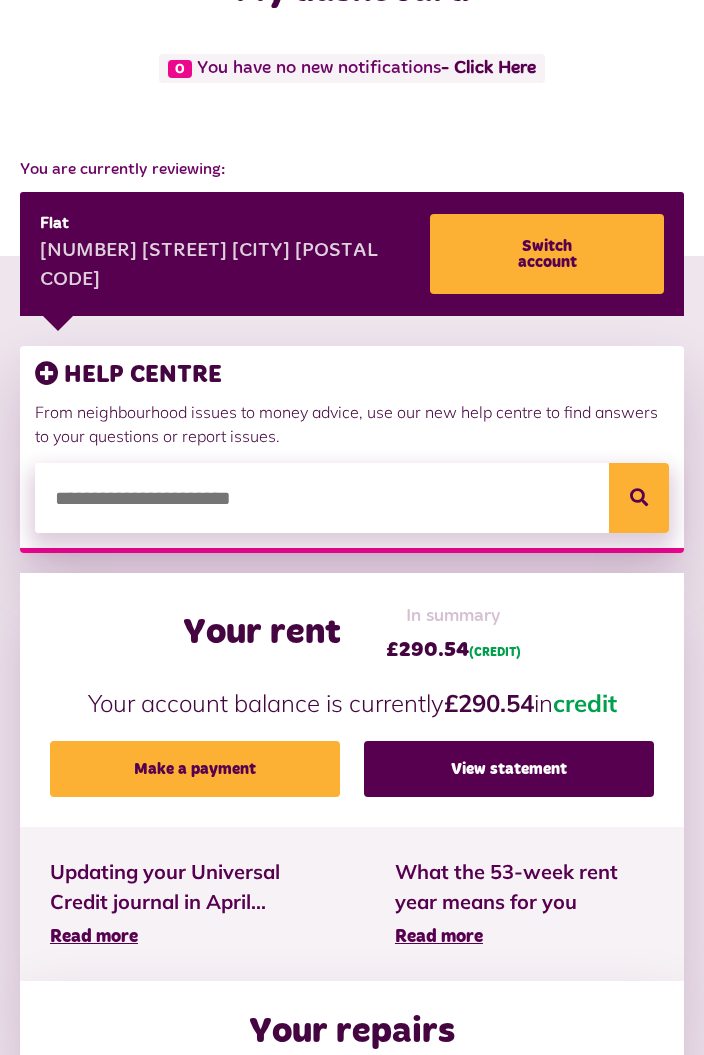 scroll, scrollTop: 152, scrollLeft: 0, axis: vertical 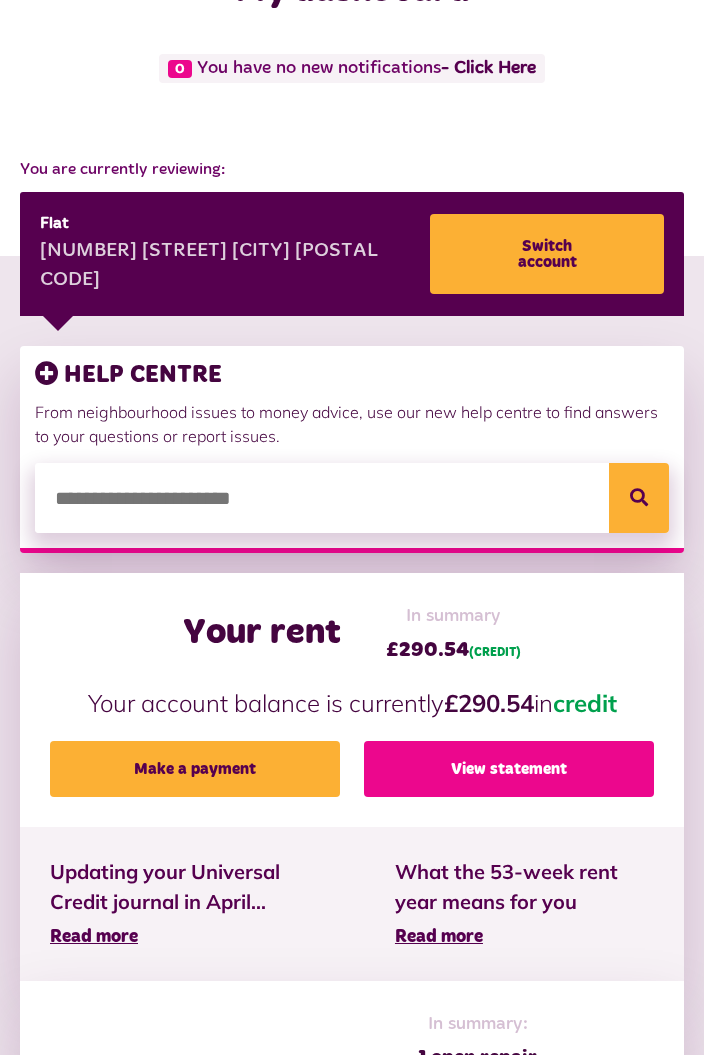 click on "View statement" at bounding box center (509, 769) 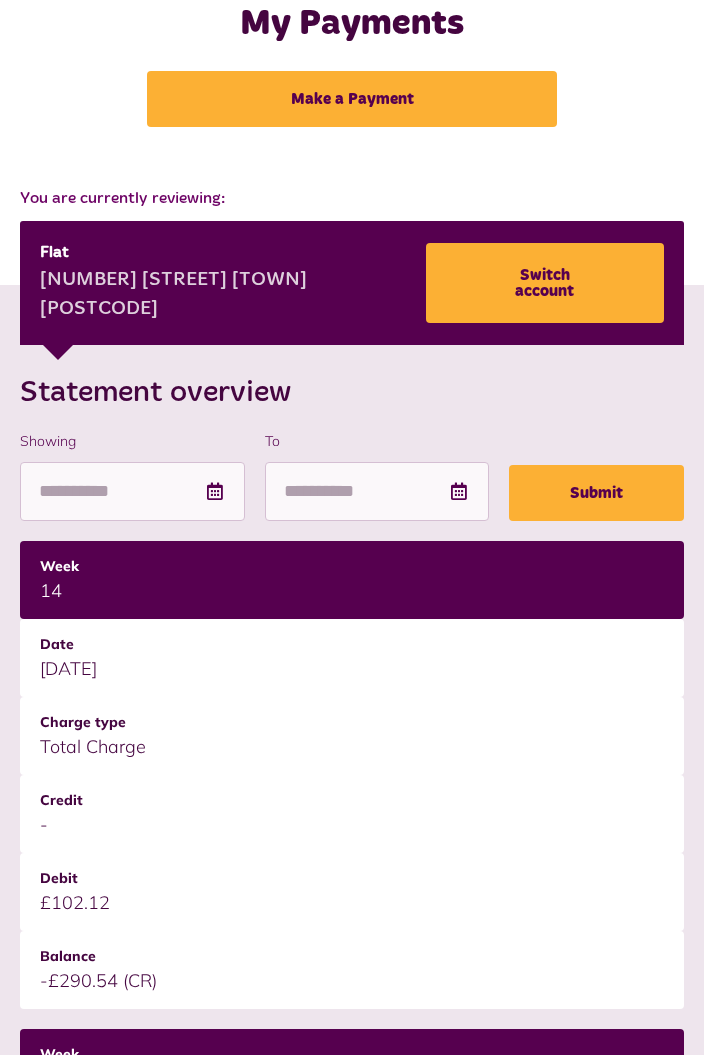 scroll, scrollTop: 118, scrollLeft: 0, axis: vertical 